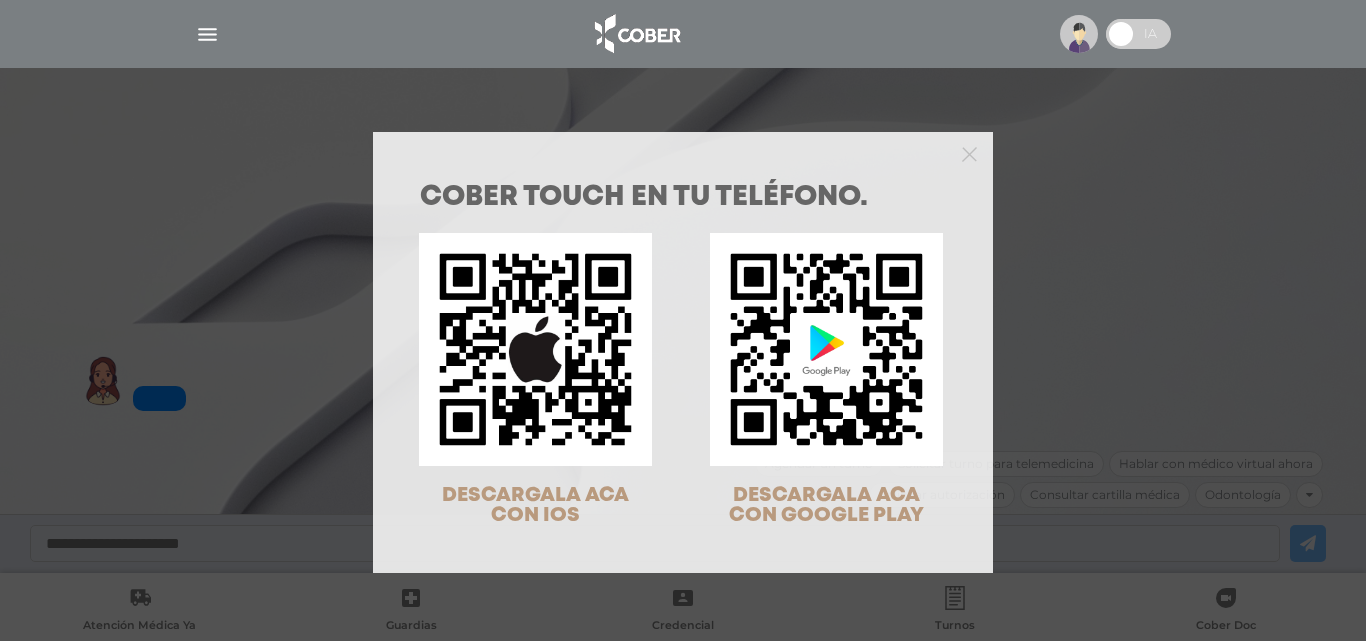 scroll, scrollTop: 0, scrollLeft: 0, axis: both 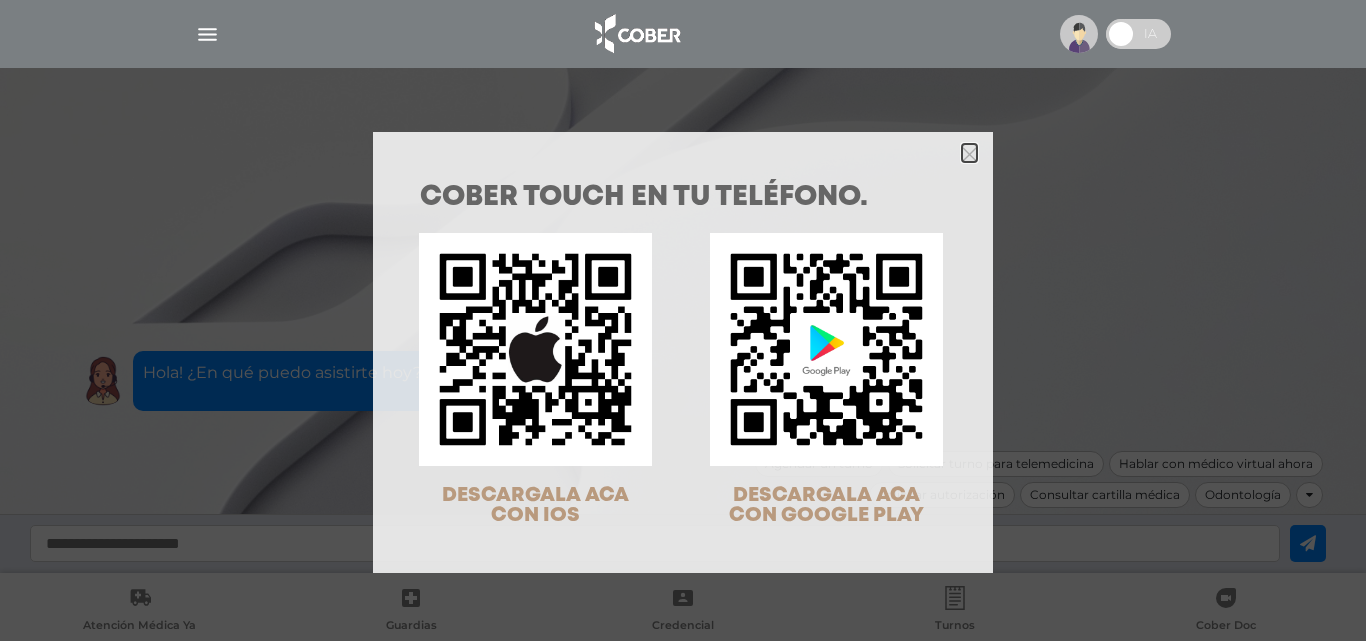 click 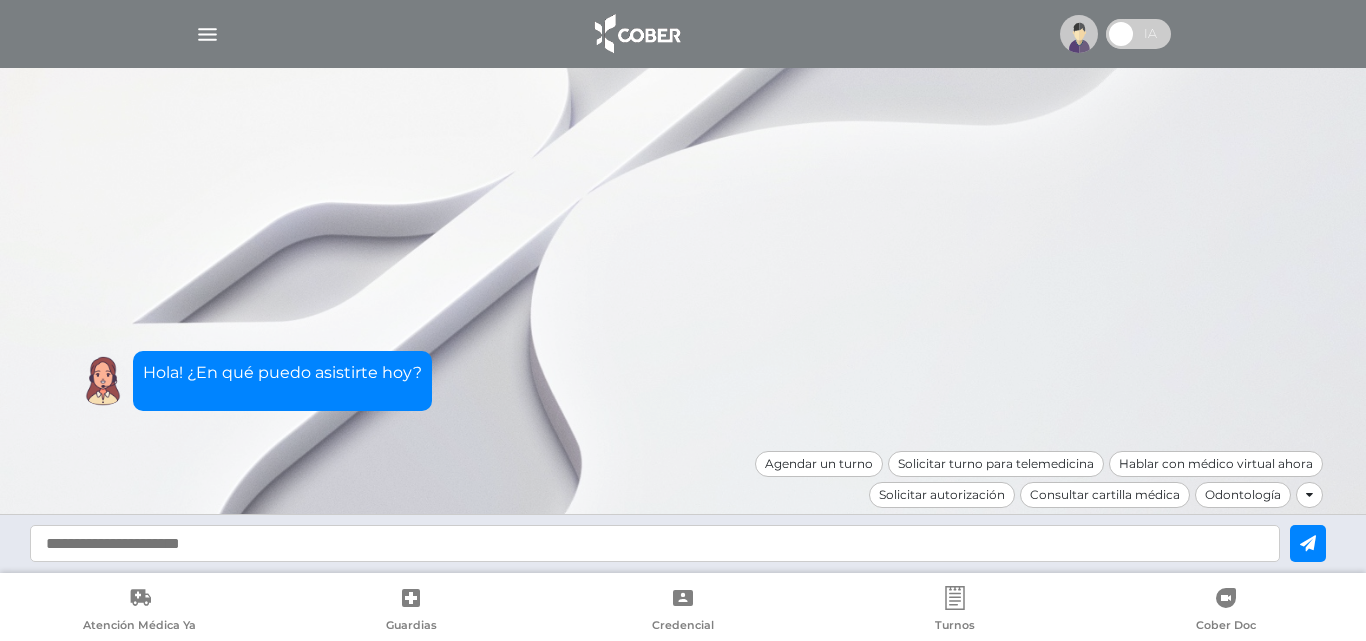 click at bounding box center (207, 34) 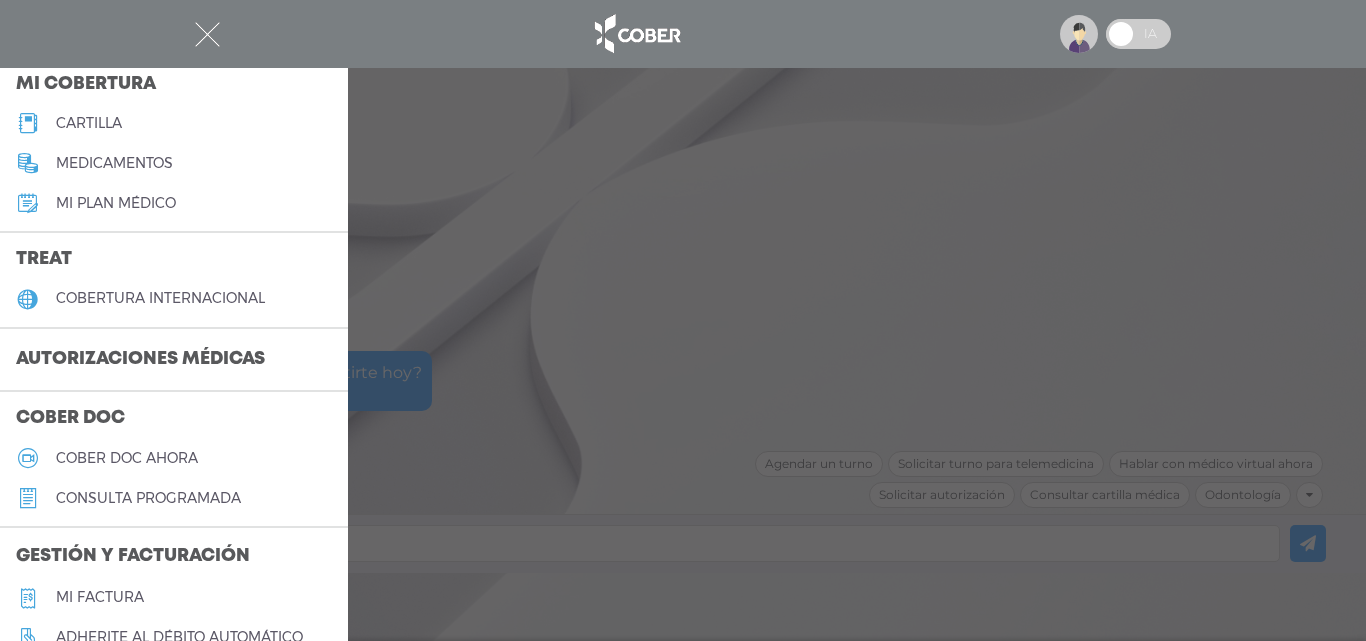 scroll, scrollTop: 263, scrollLeft: 0, axis: vertical 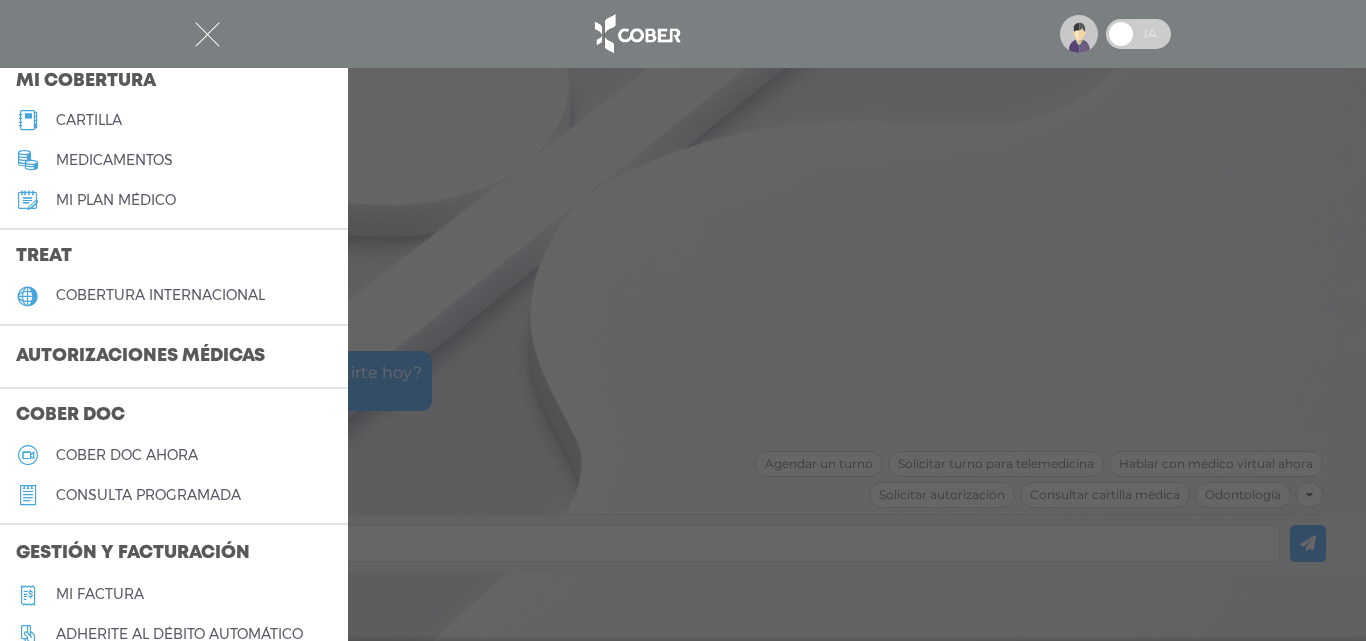 click on "Cober doc ahora" at bounding box center (127, 455) 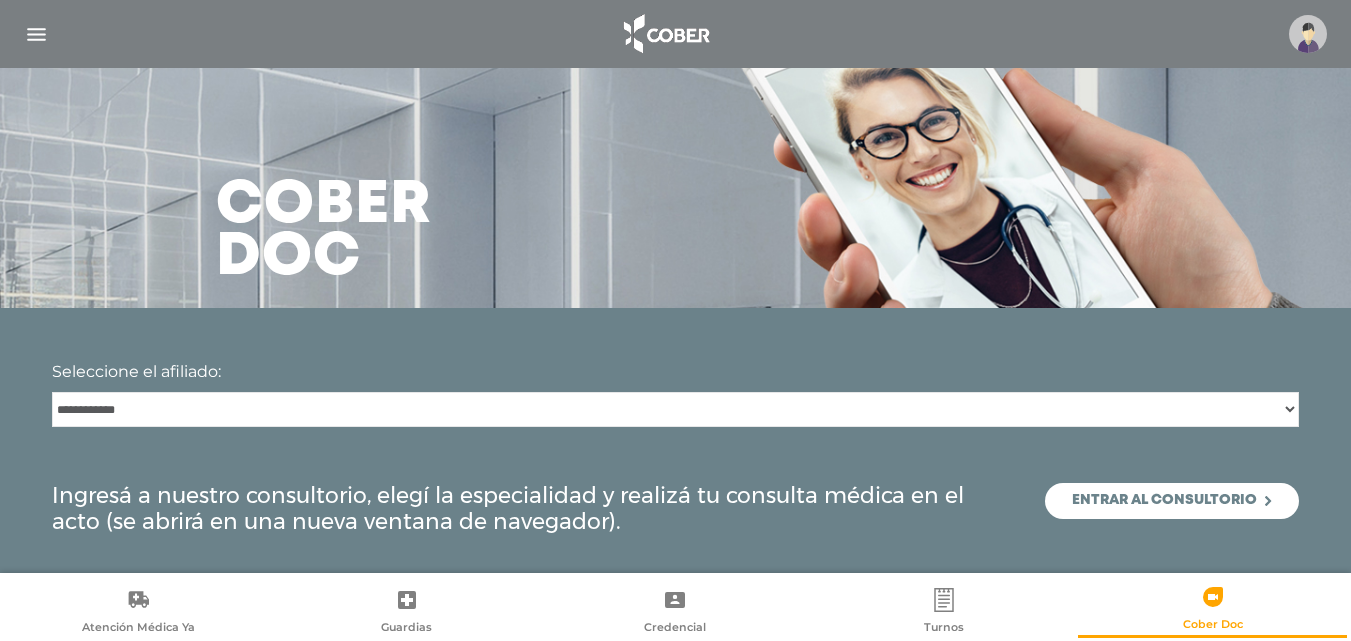 scroll, scrollTop: 0, scrollLeft: 0, axis: both 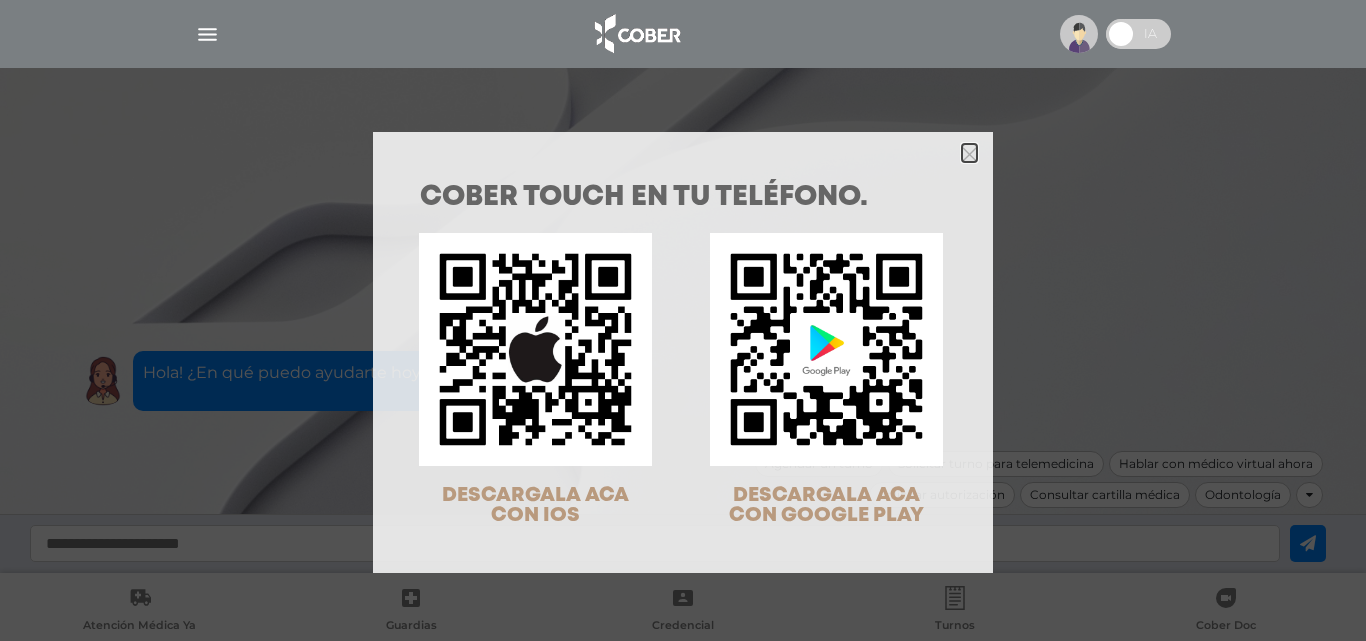 click 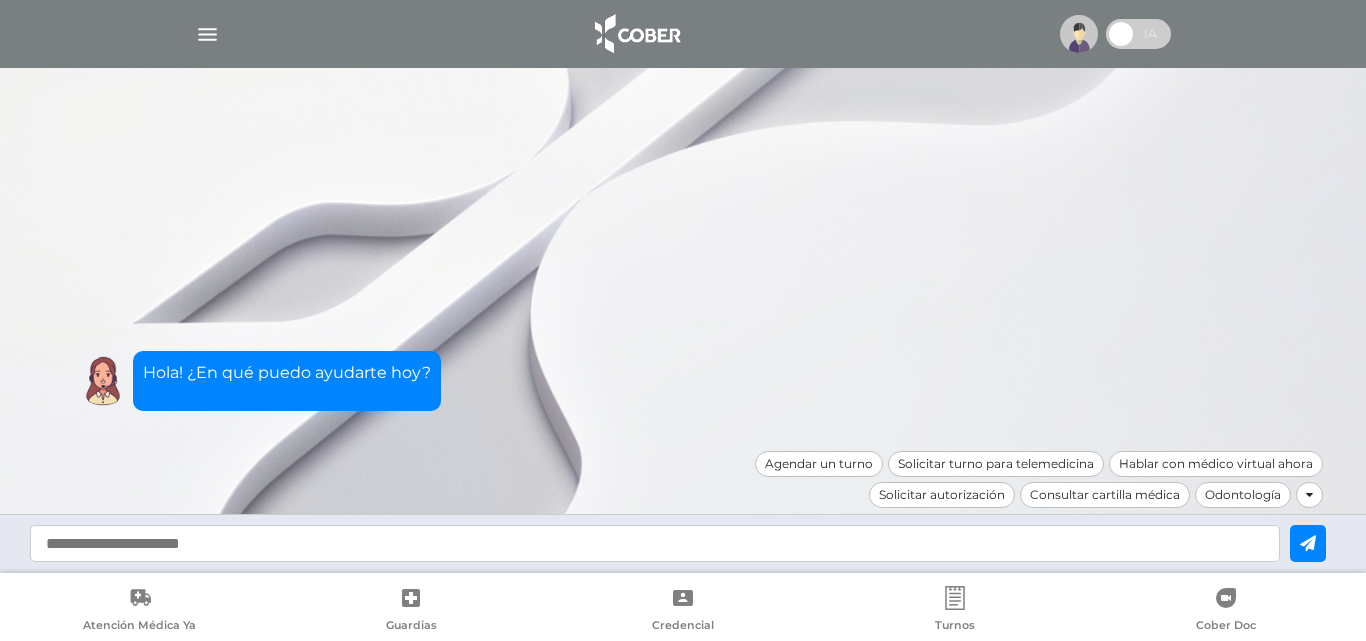click at bounding box center [207, 34] 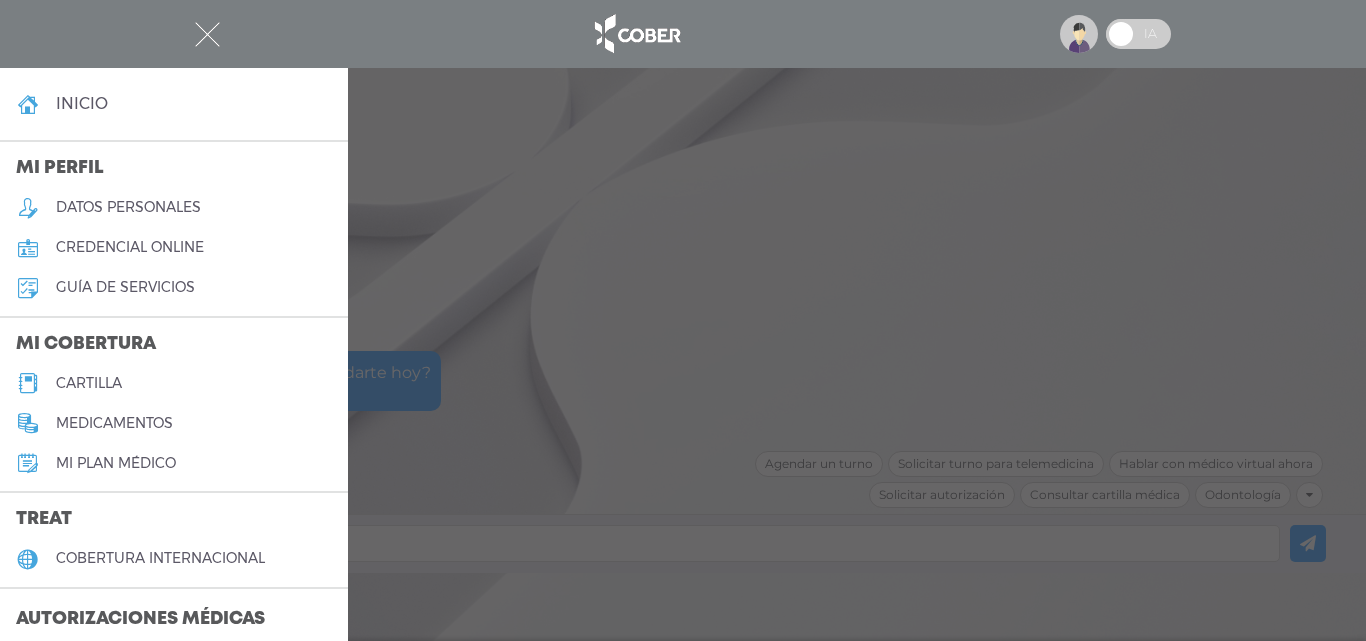 click on "cartilla" at bounding box center [89, 383] 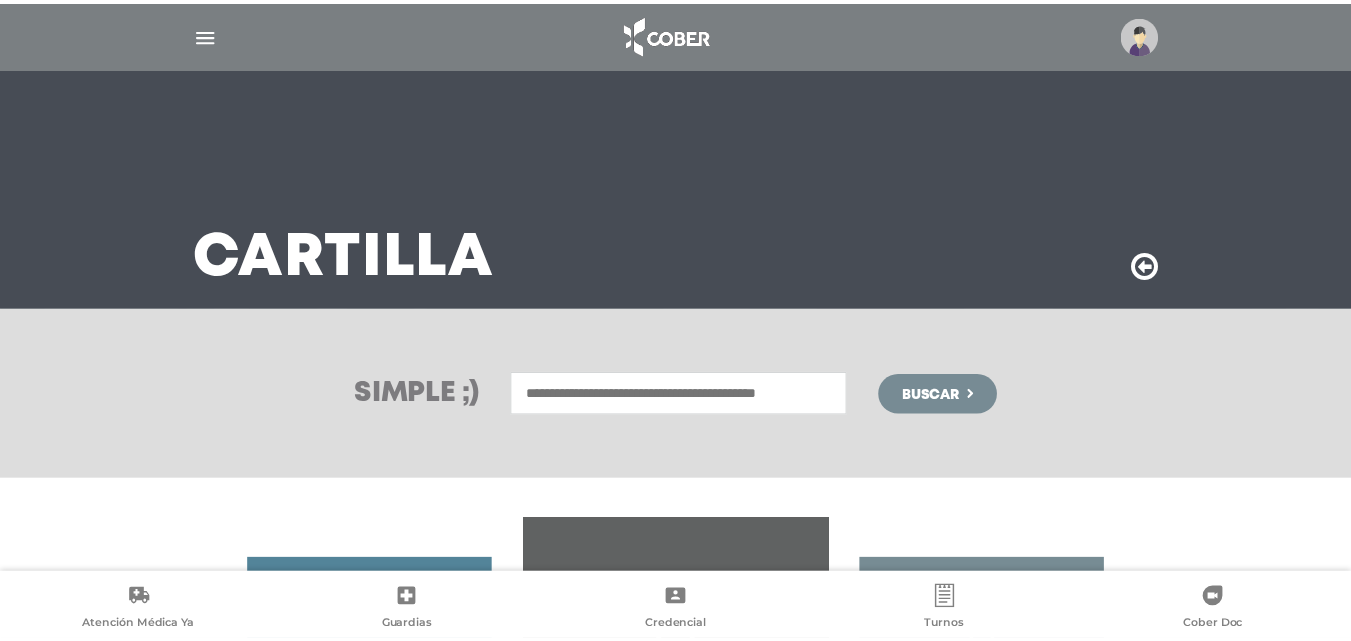 scroll, scrollTop: 0, scrollLeft: 0, axis: both 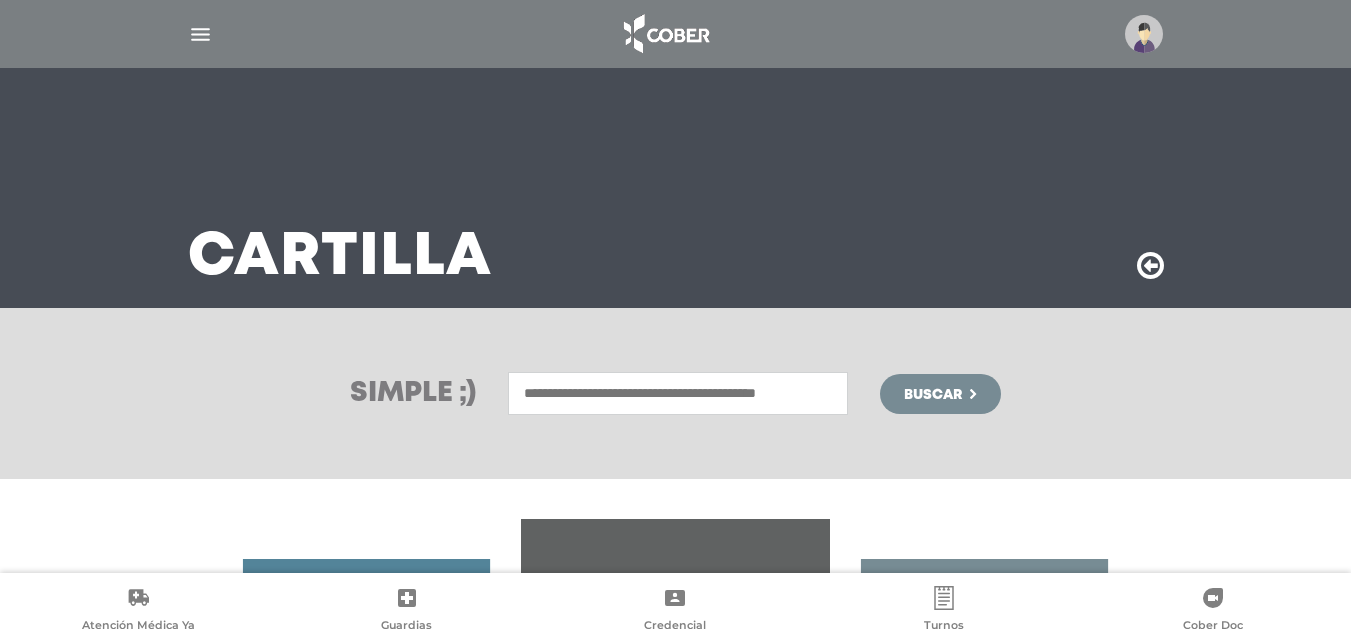 click at bounding box center (678, 393) 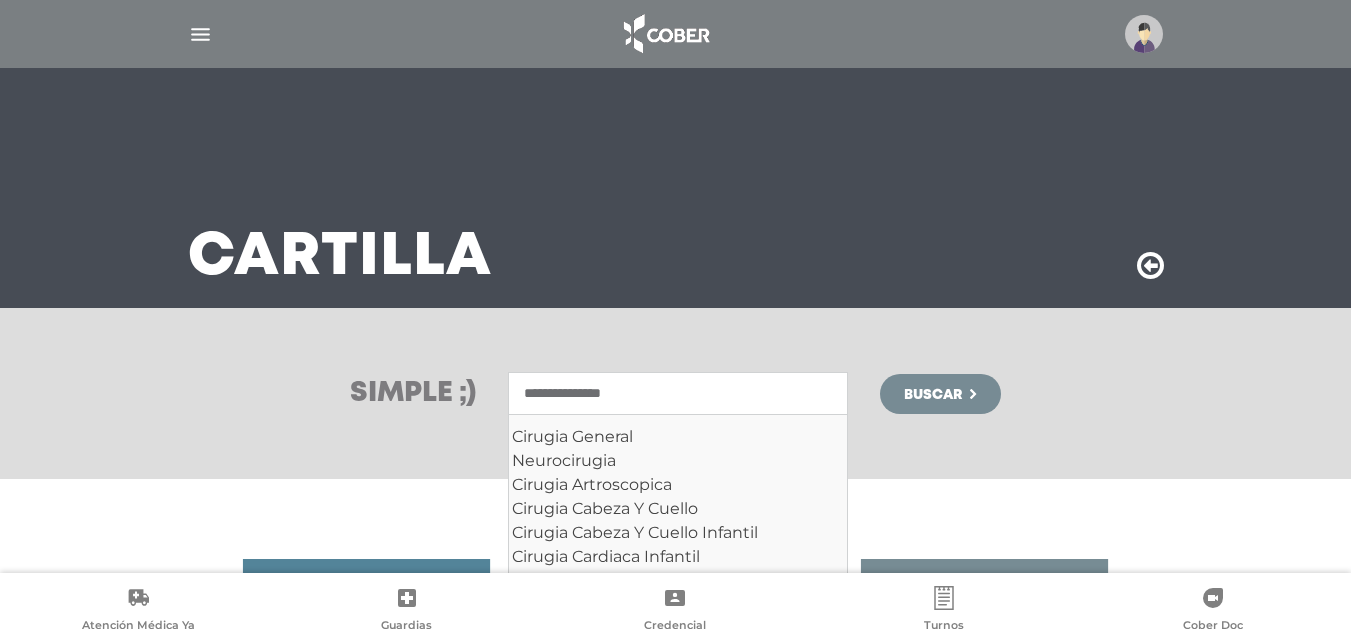 type on "**********" 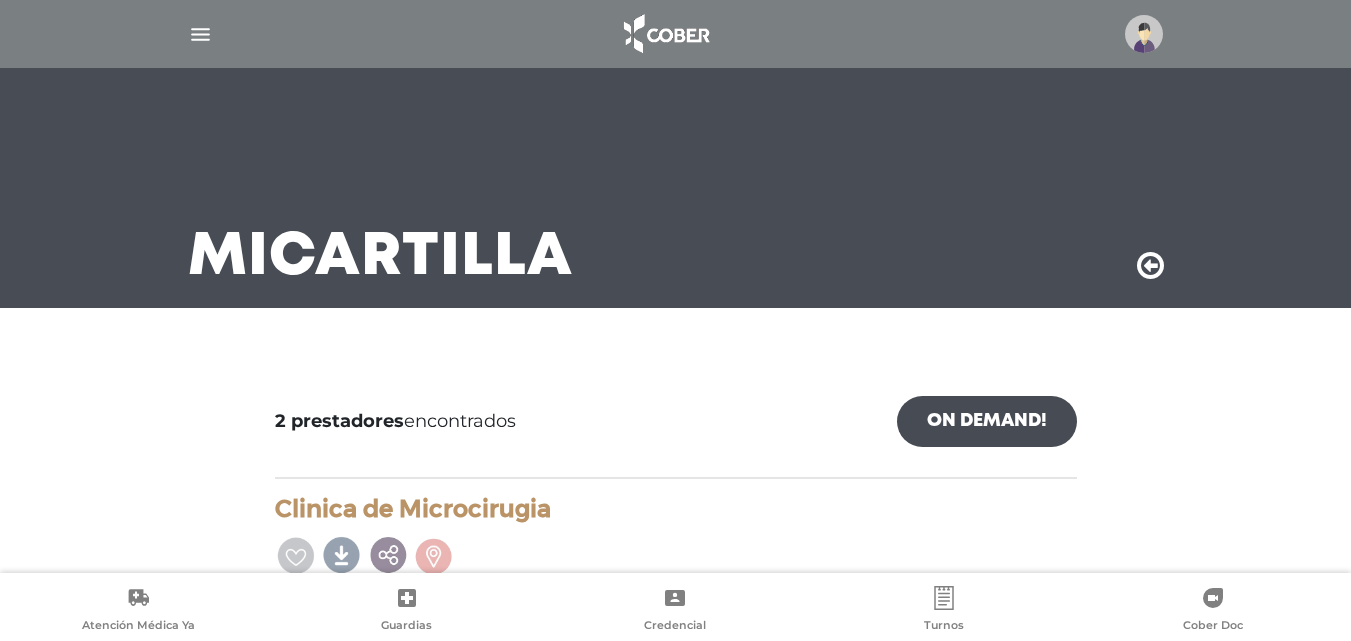 scroll, scrollTop: 0, scrollLeft: 0, axis: both 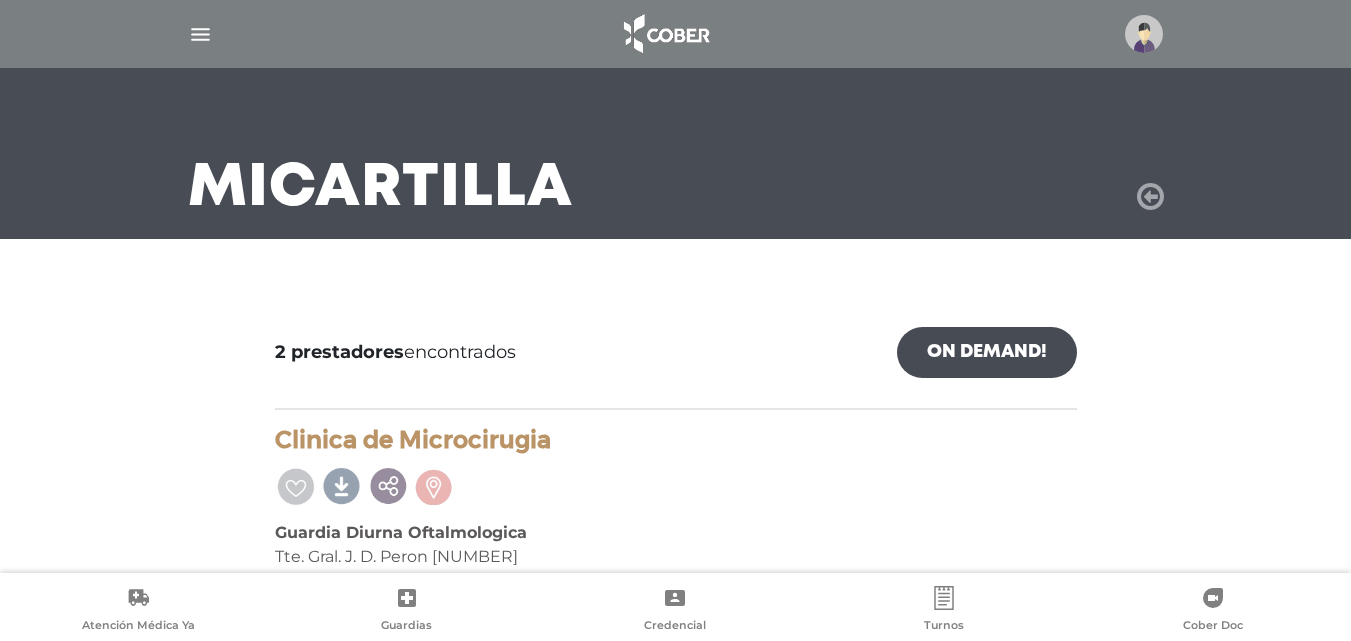 click at bounding box center [1150, 197] 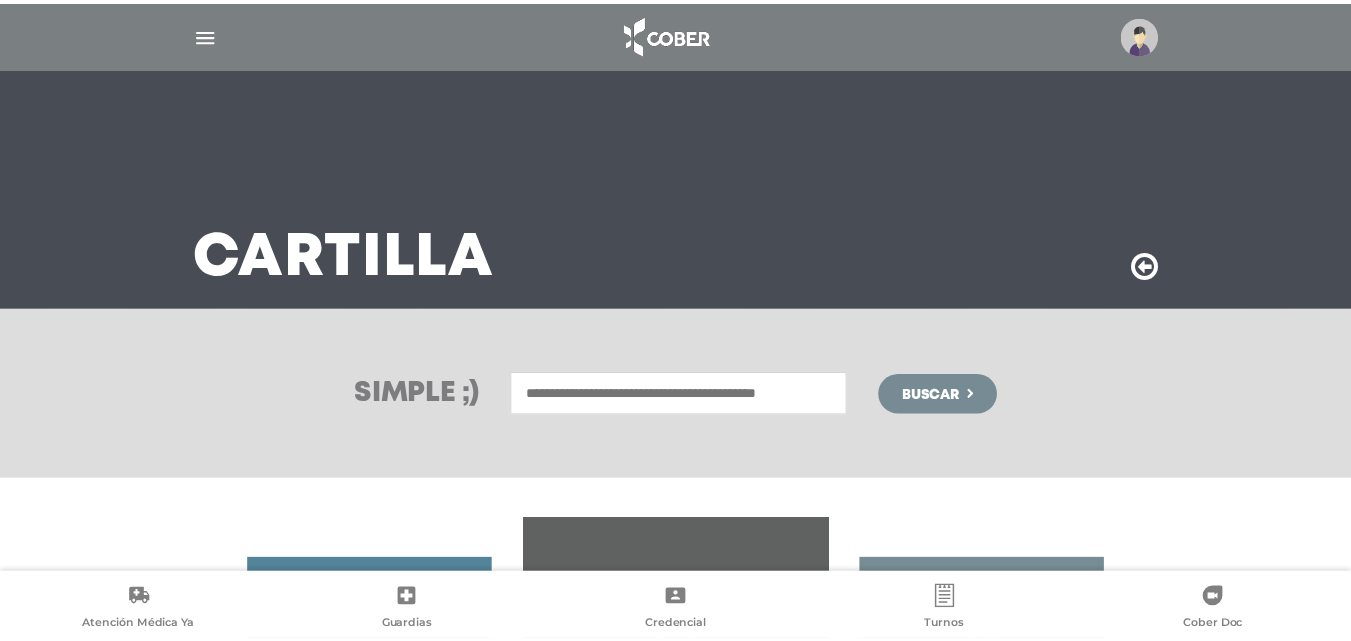scroll, scrollTop: 0, scrollLeft: 0, axis: both 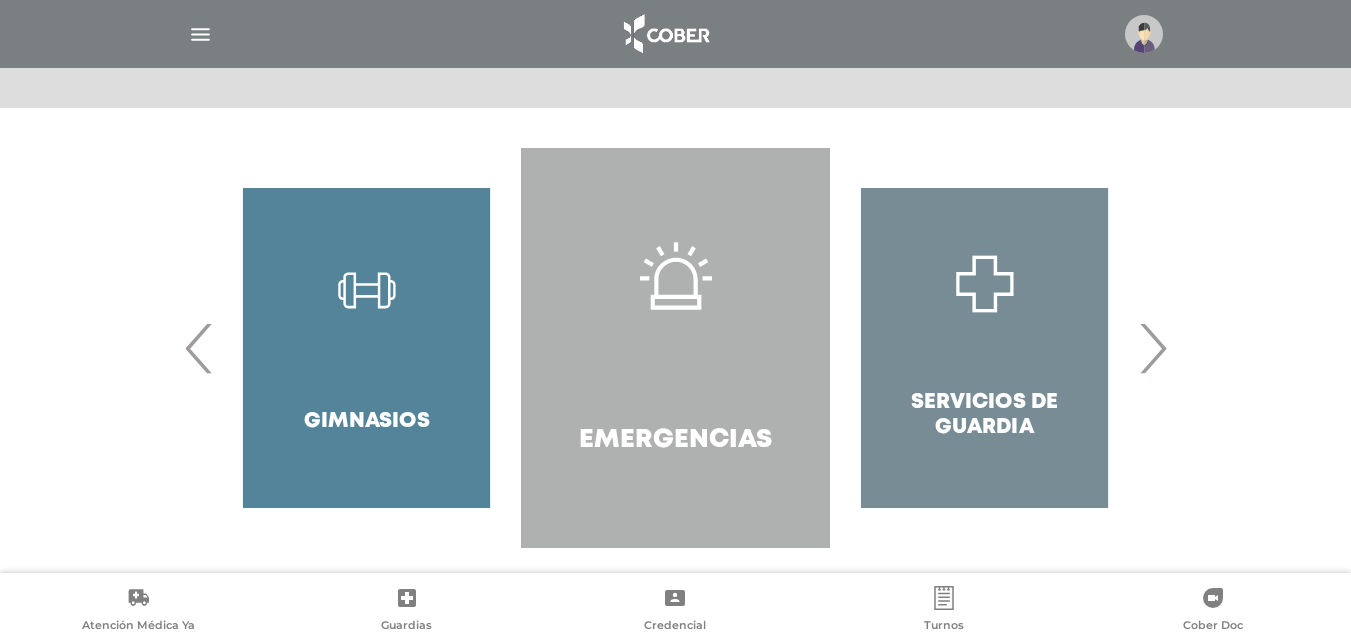 click on "Emergencias" at bounding box center (675, 348) 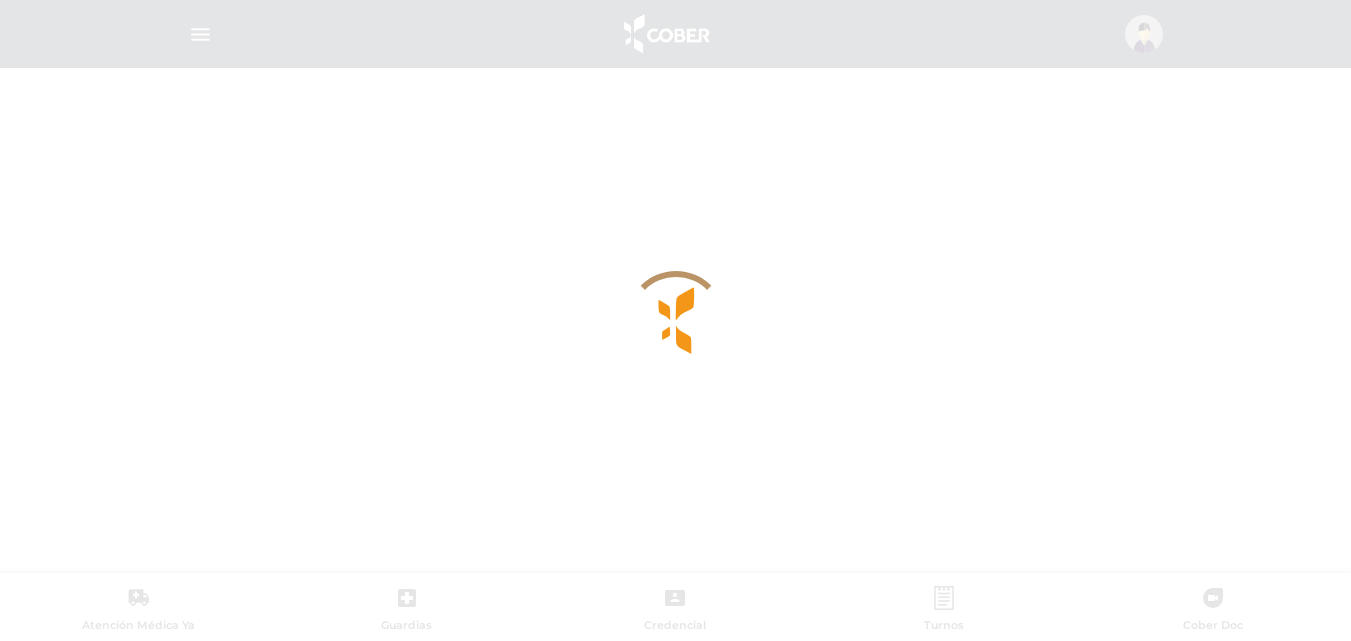 scroll, scrollTop: 0, scrollLeft: 0, axis: both 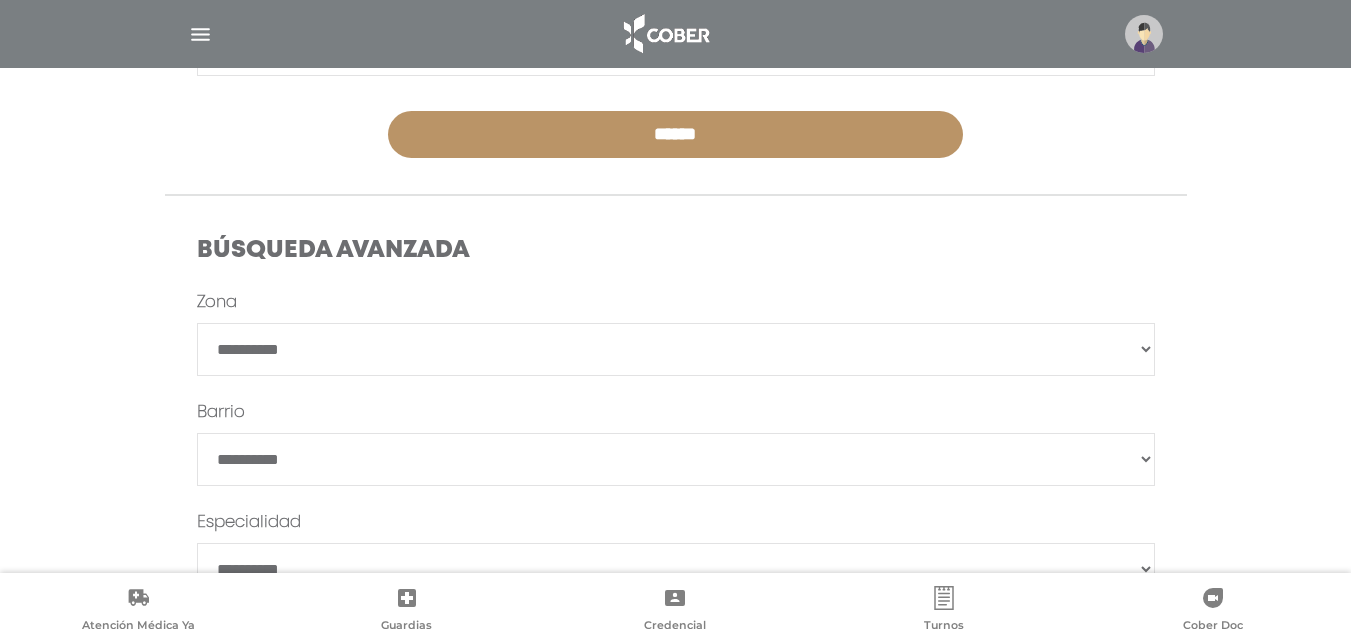 click on "**********" at bounding box center (676, 484) 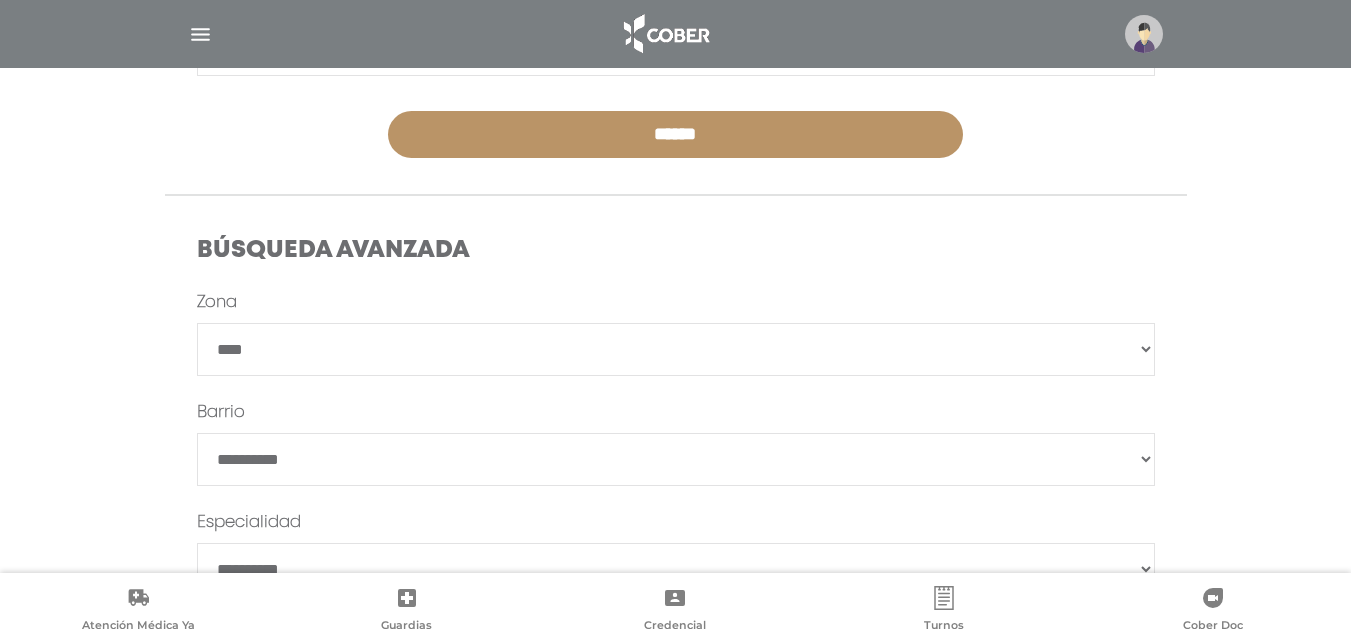click on "**********" at bounding box center (676, 349) 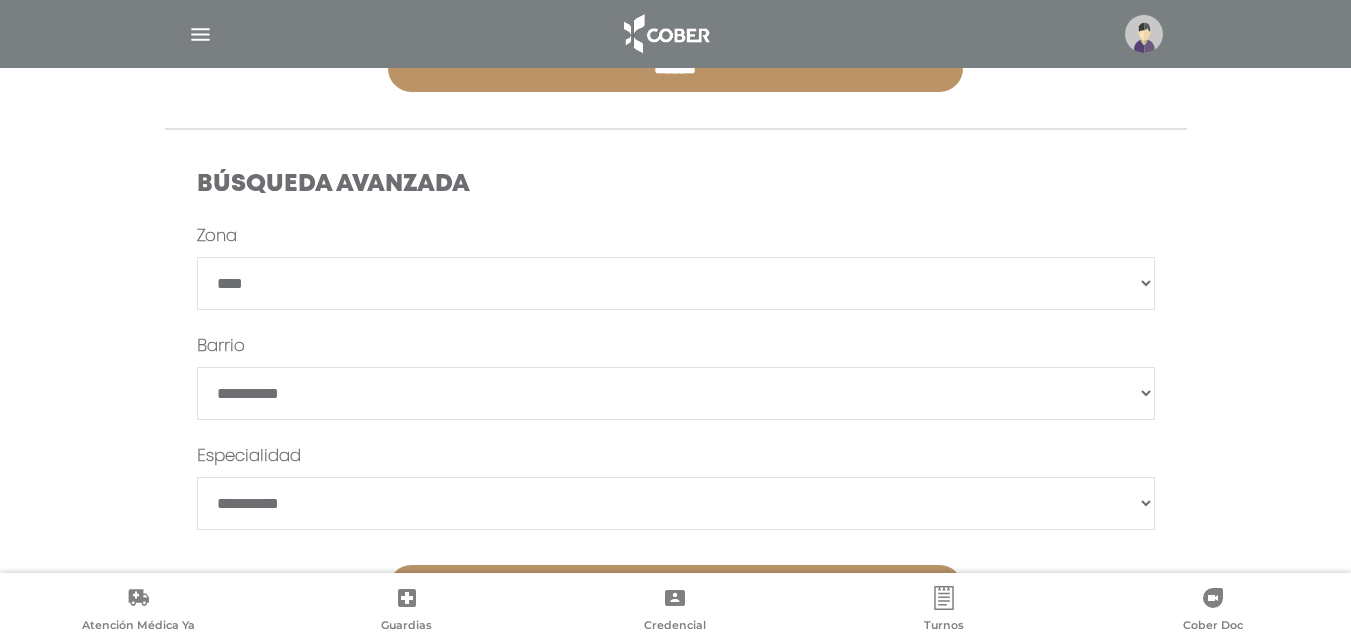 scroll, scrollTop: 573, scrollLeft: 0, axis: vertical 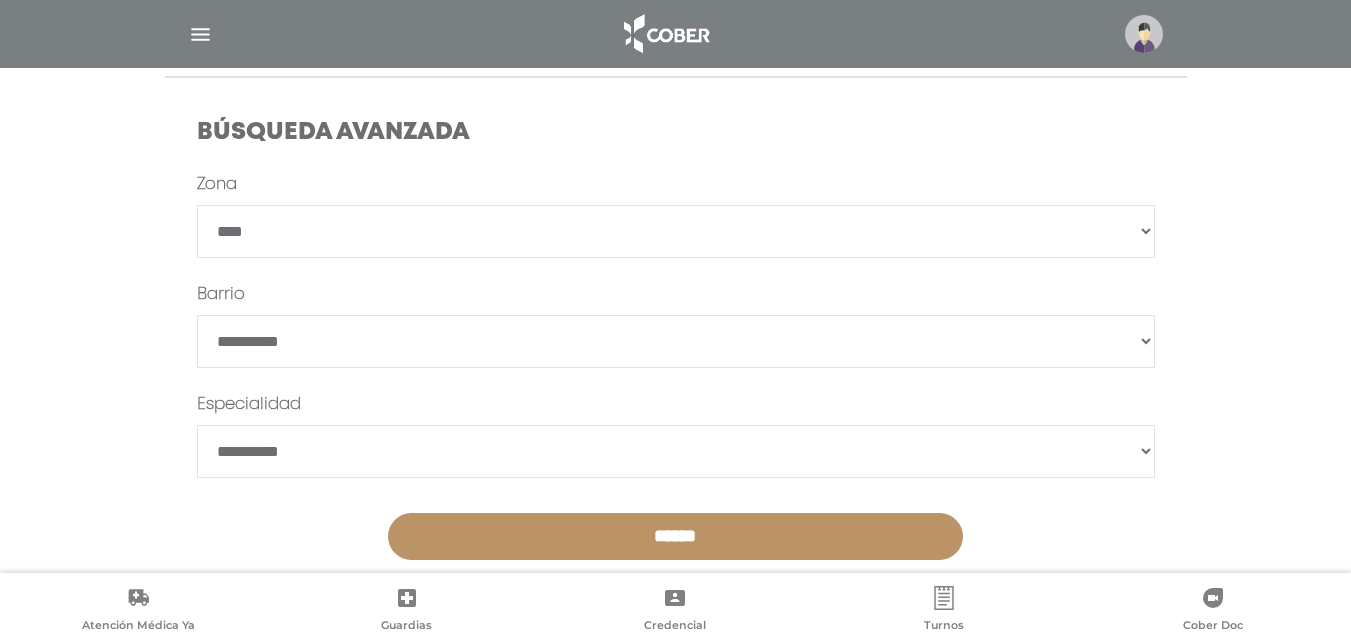 click on "******" at bounding box center (675, 536) 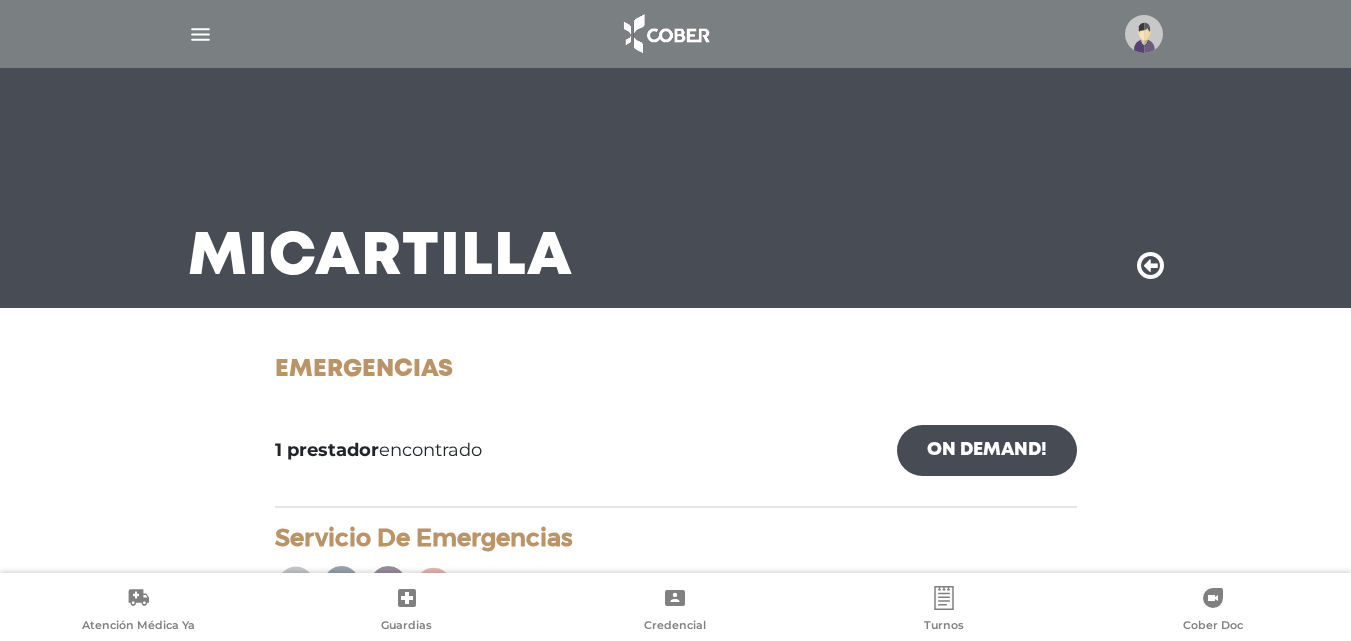 scroll, scrollTop: 0, scrollLeft: 0, axis: both 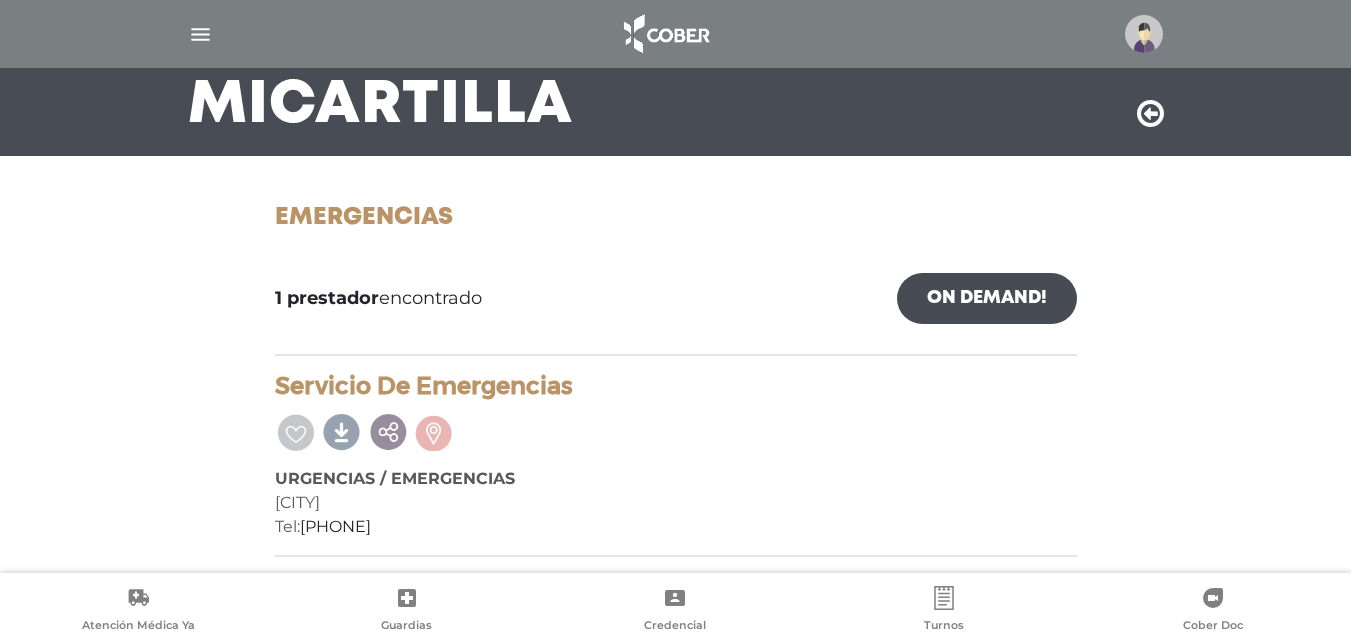 click at bounding box center [1150, 114] 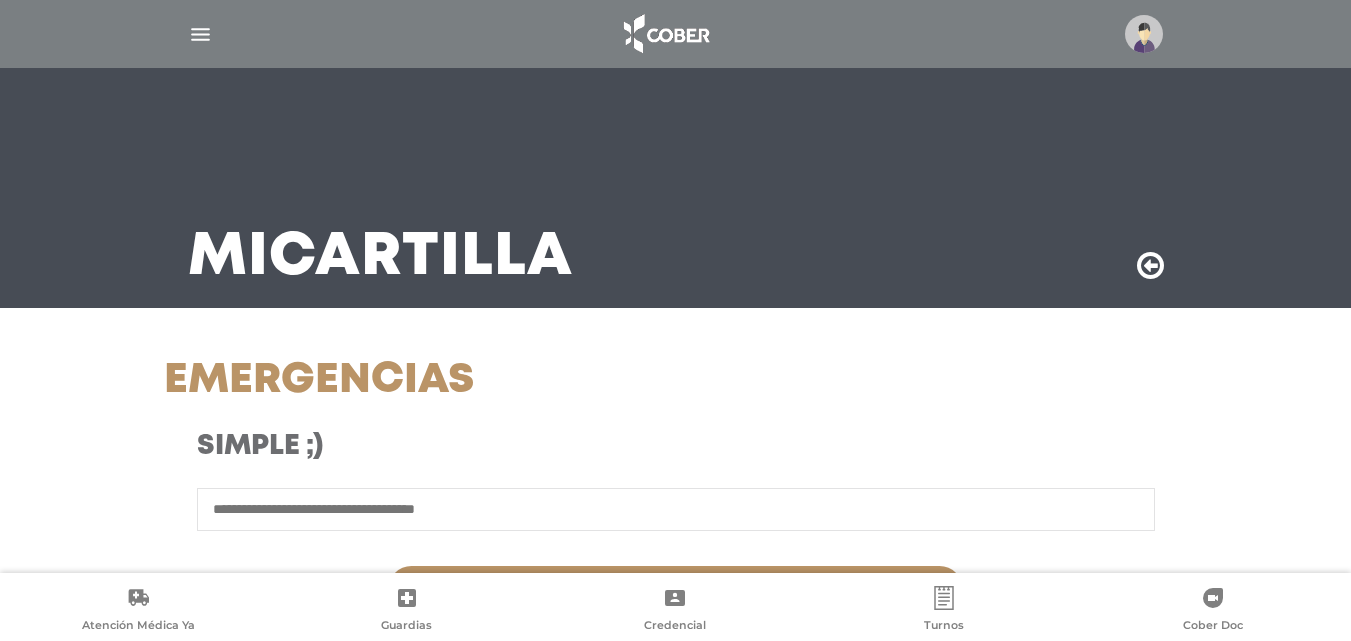 scroll, scrollTop: 0, scrollLeft: 0, axis: both 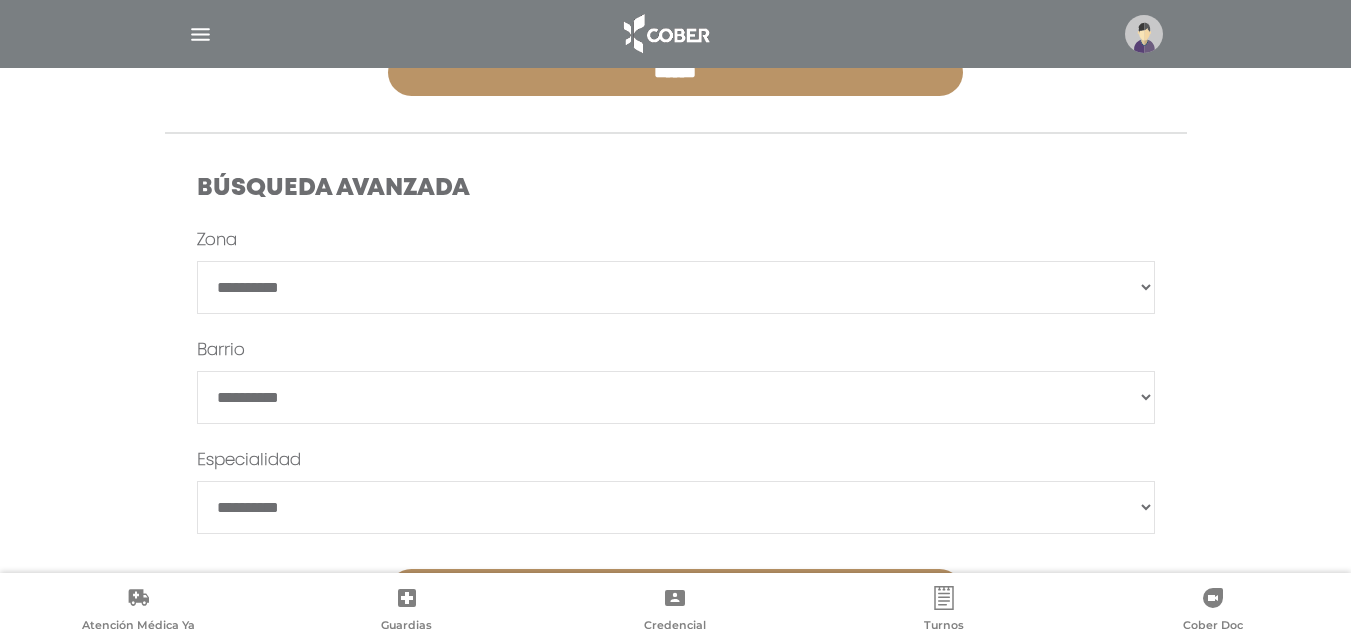 click on "**********" at bounding box center (676, 287) 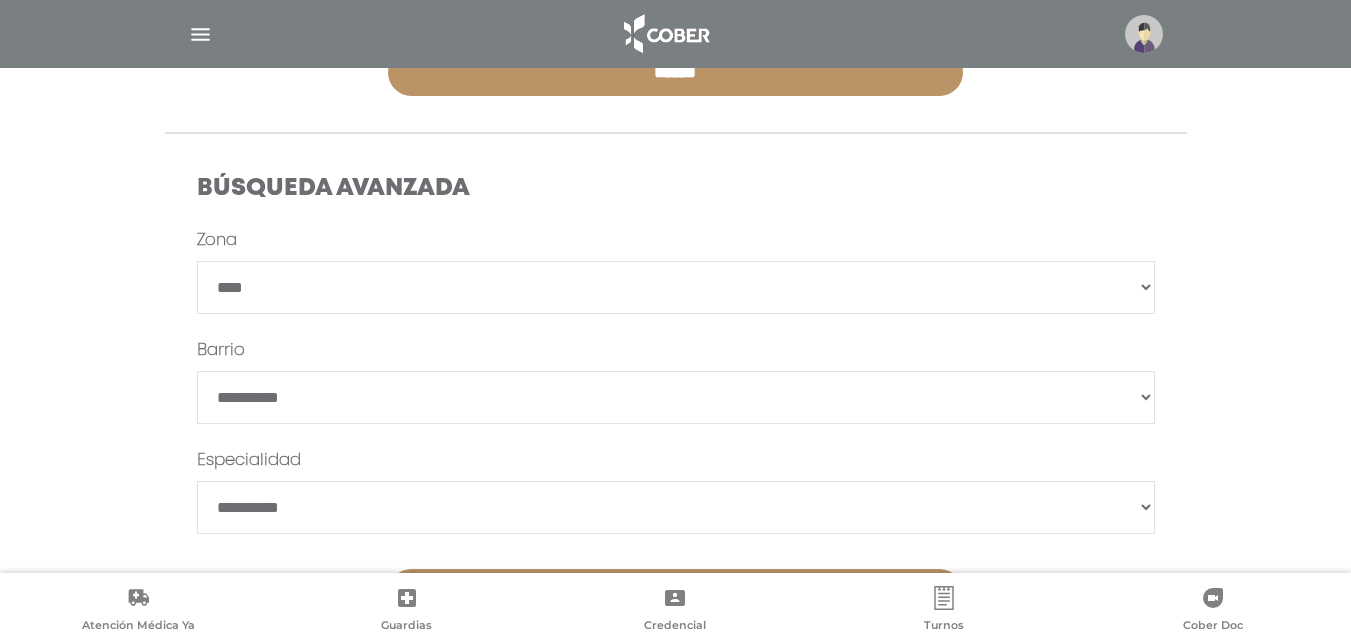 click on "**********" at bounding box center (676, 287) 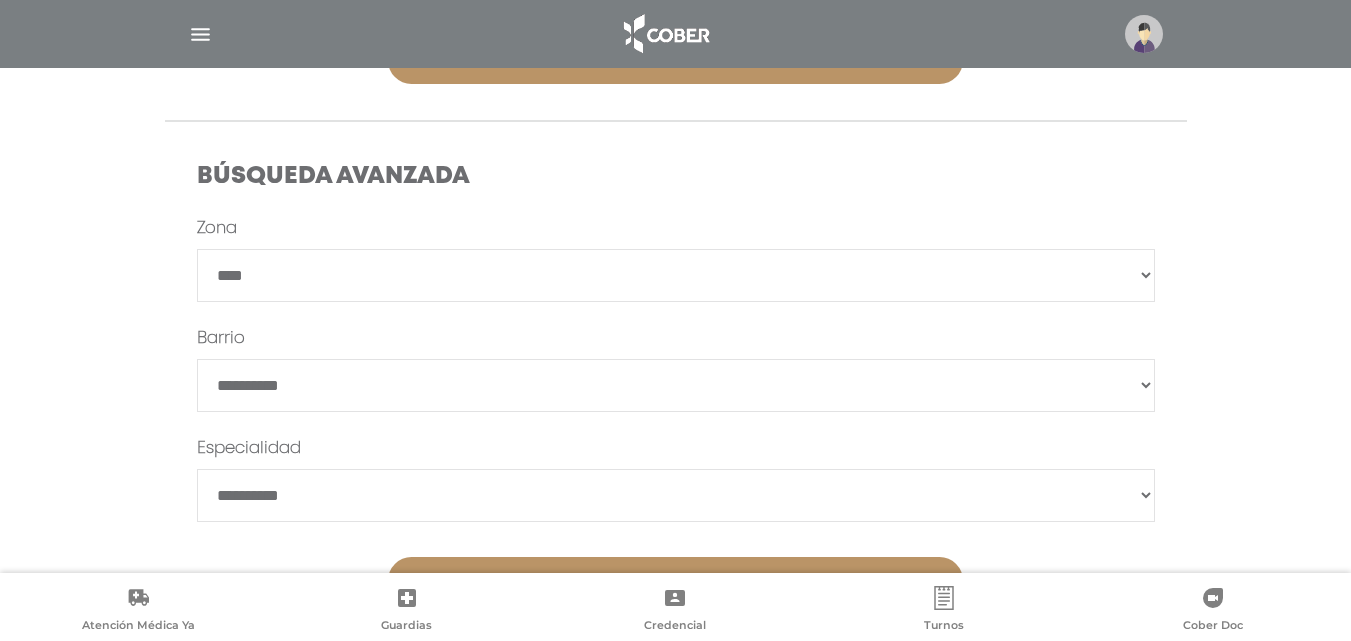 scroll, scrollTop: 610, scrollLeft: 0, axis: vertical 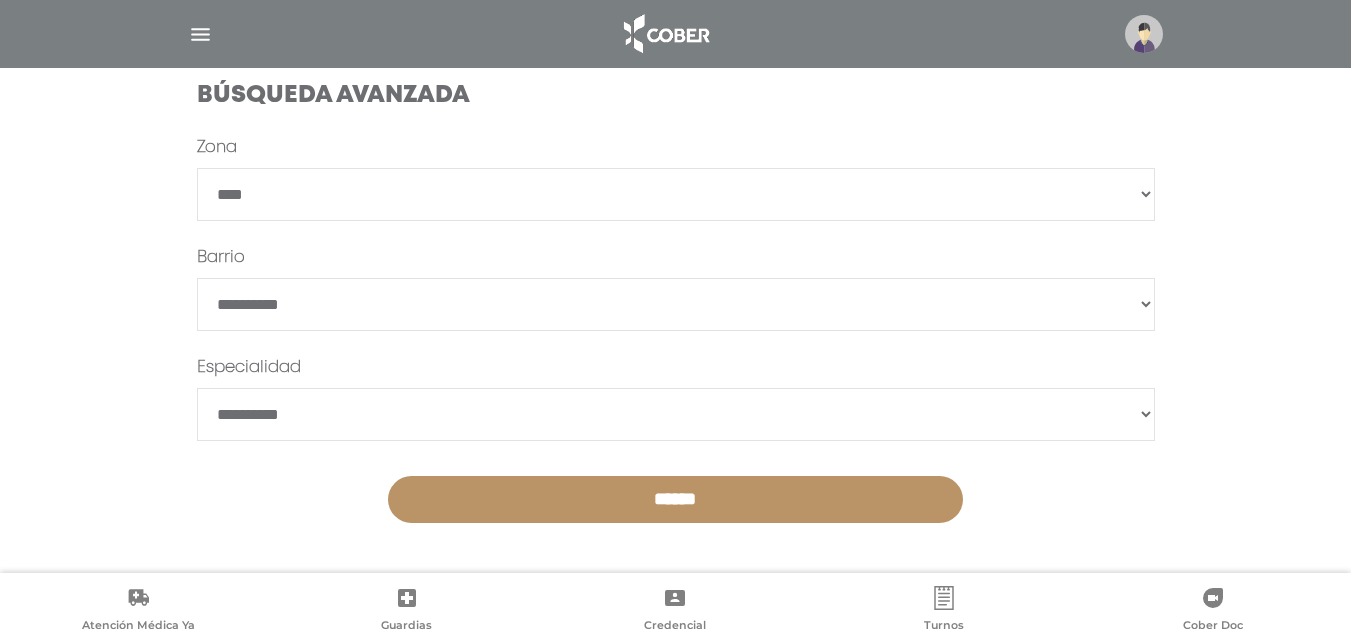 click on "**********" at bounding box center (676, 414) 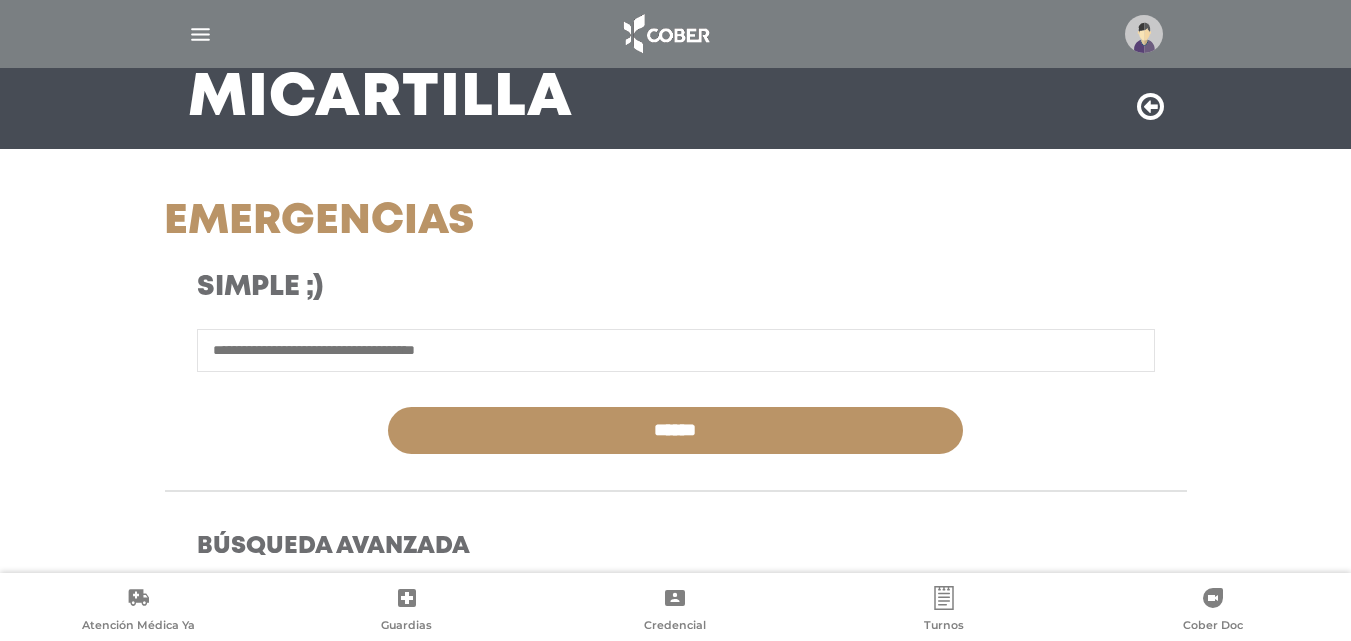 scroll, scrollTop: 143, scrollLeft: 0, axis: vertical 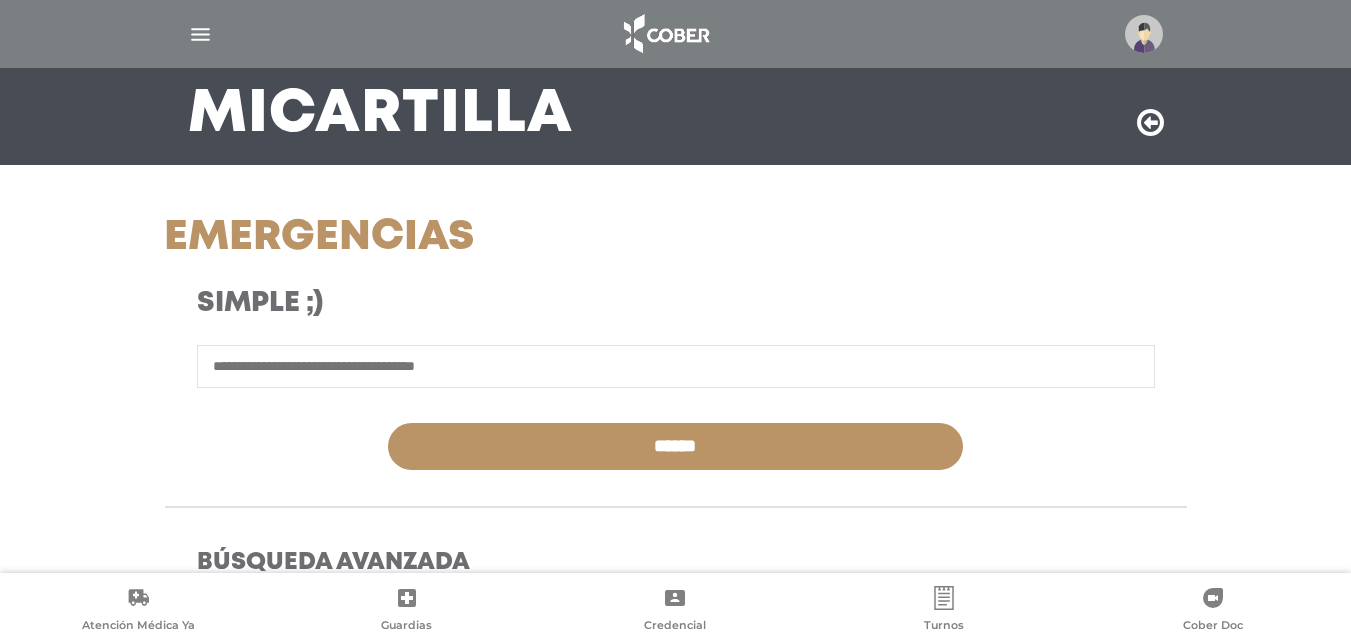 click at bounding box center [1150, 123] 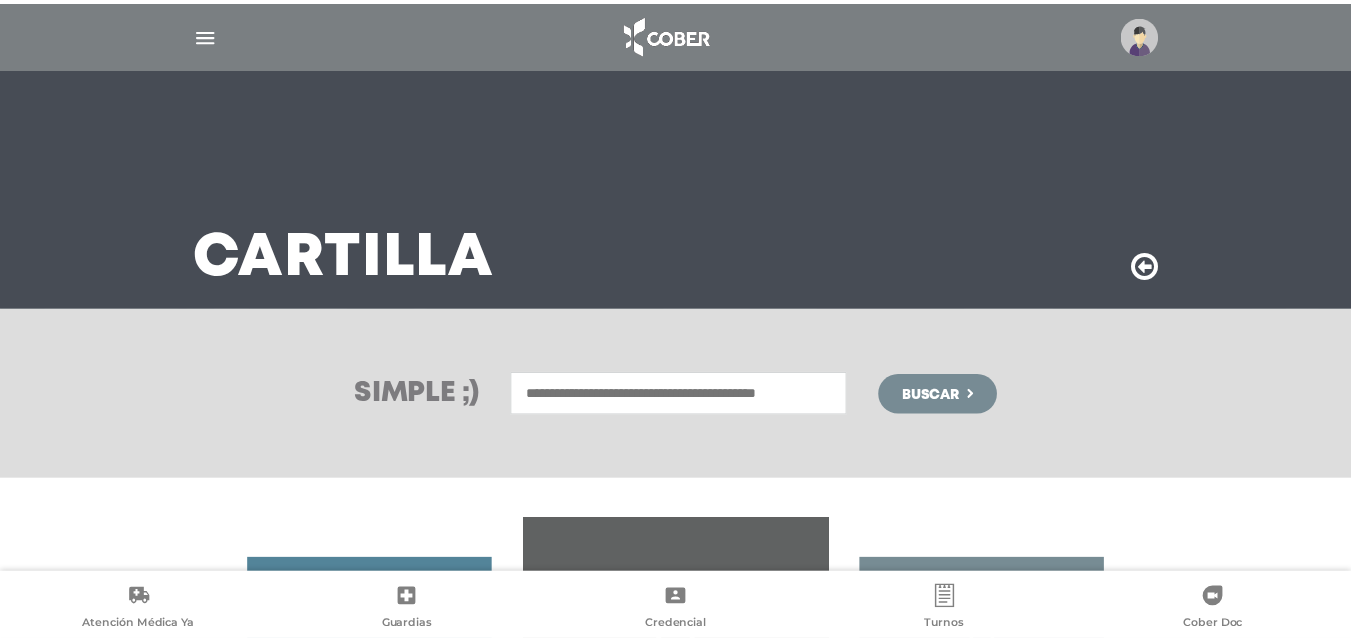 scroll, scrollTop: 0, scrollLeft: 0, axis: both 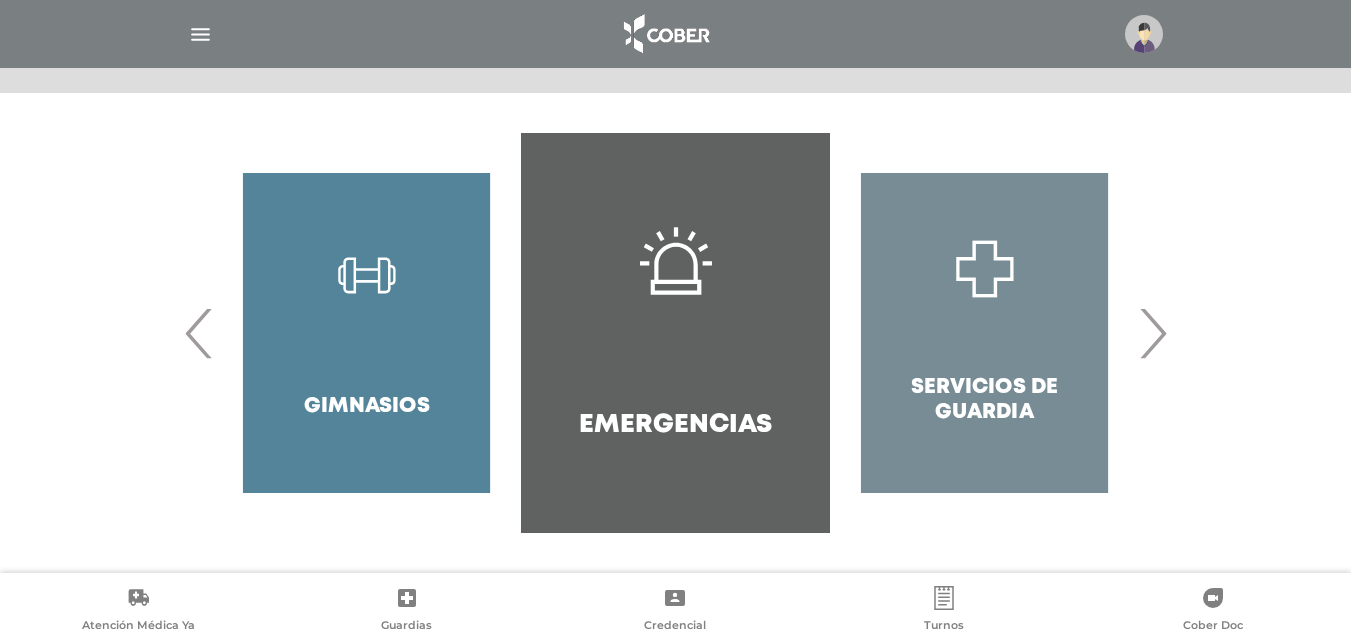 click on "Servicios de Guardia" at bounding box center [984, 333] 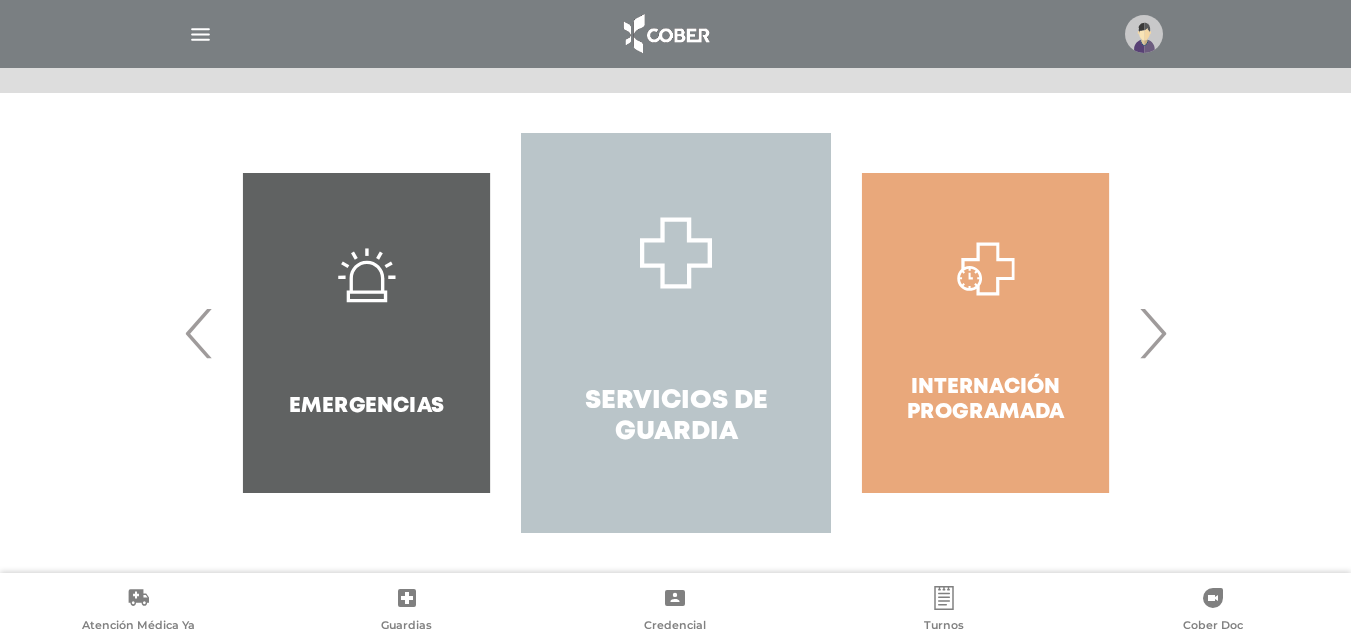 click on "Servicios de Guardia" at bounding box center [675, 333] 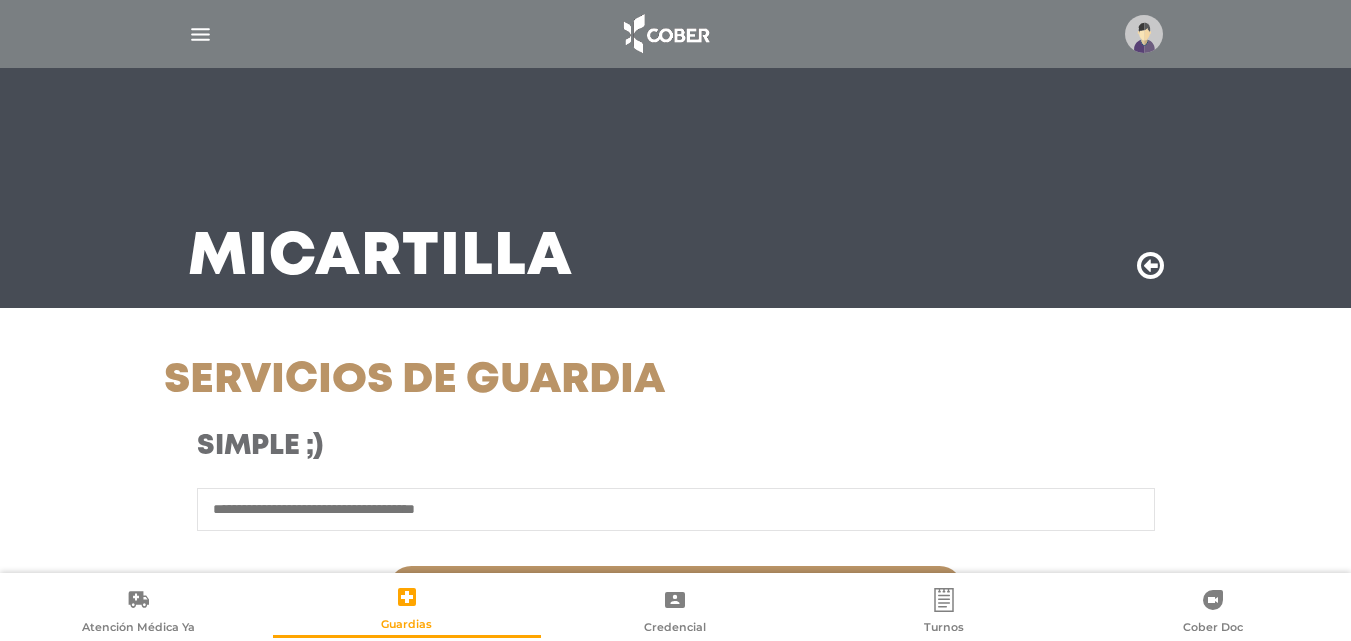 scroll, scrollTop: 0, scrollLeft: 0, axis: both 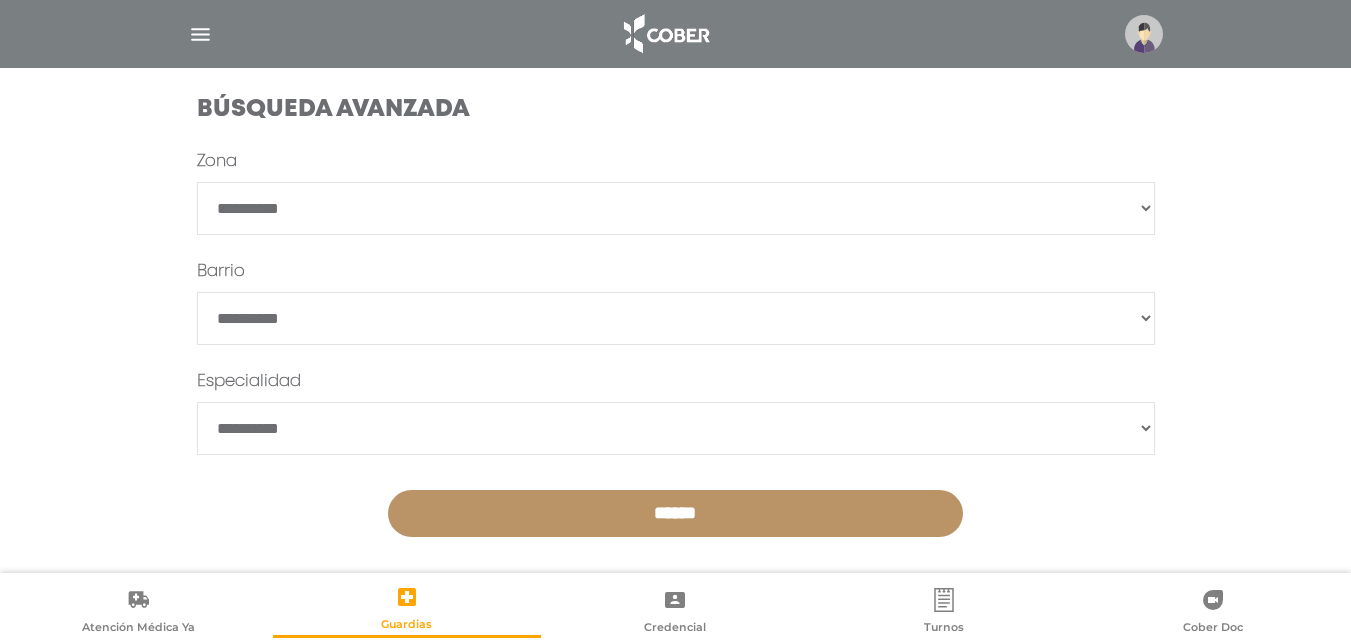 click on "**********" at bounding box center [676, 208] 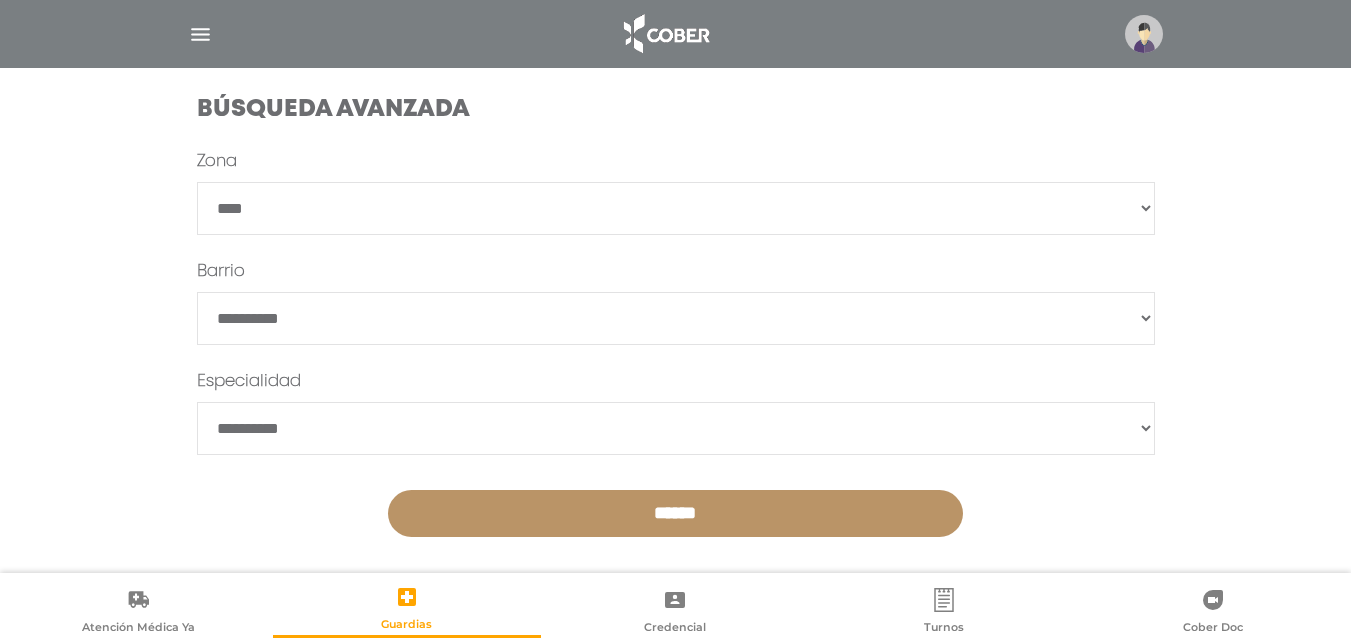 click on "**********" at bounding box center [676, 208] 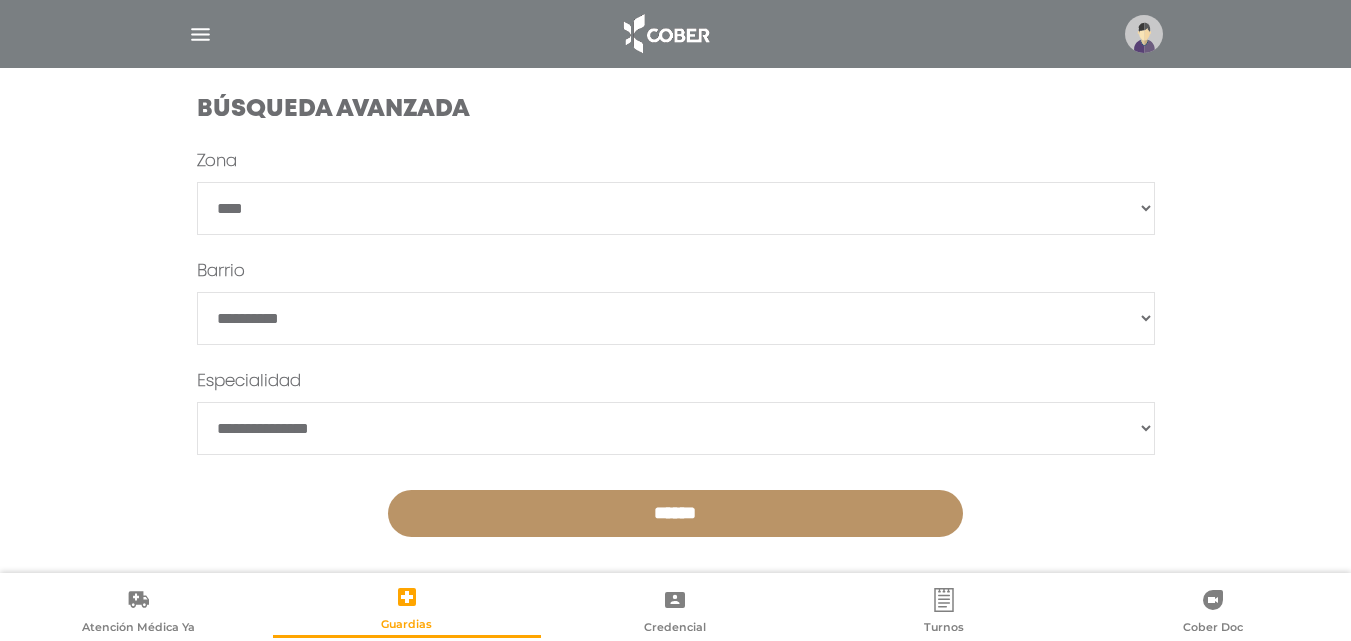 click on "**********" at bounding box center (676, 428) 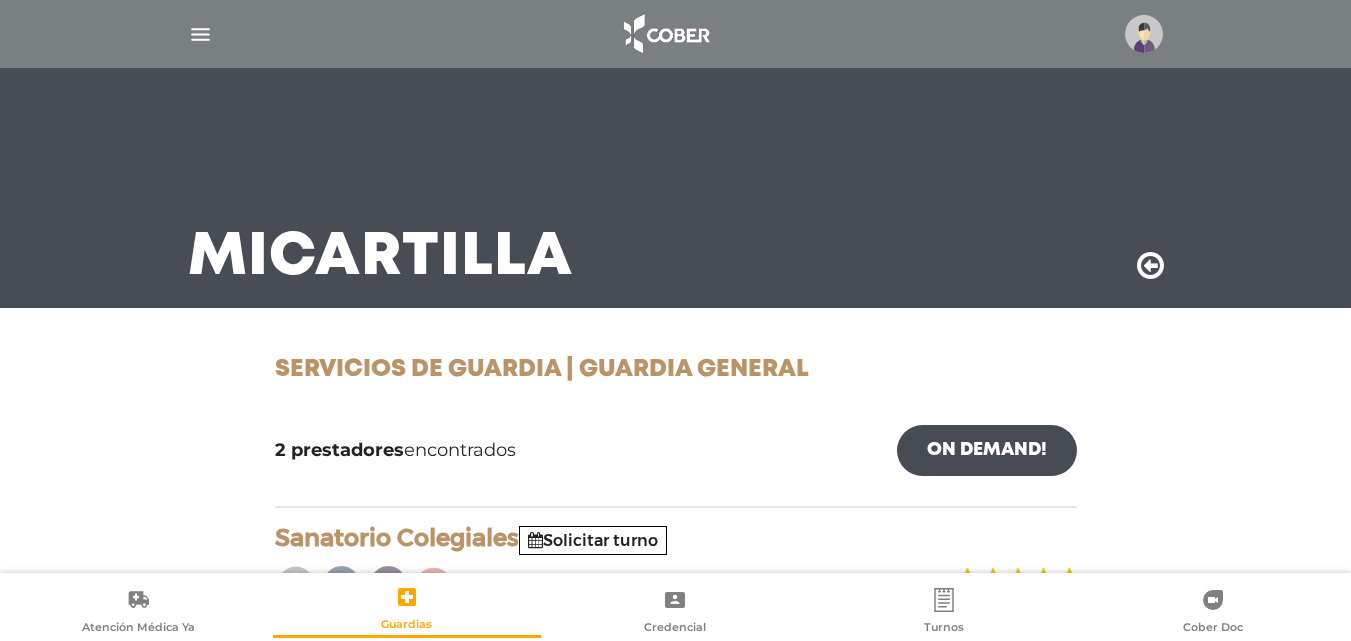 scroll, scrollTop: 0, scrollLeft: 0, axis: both 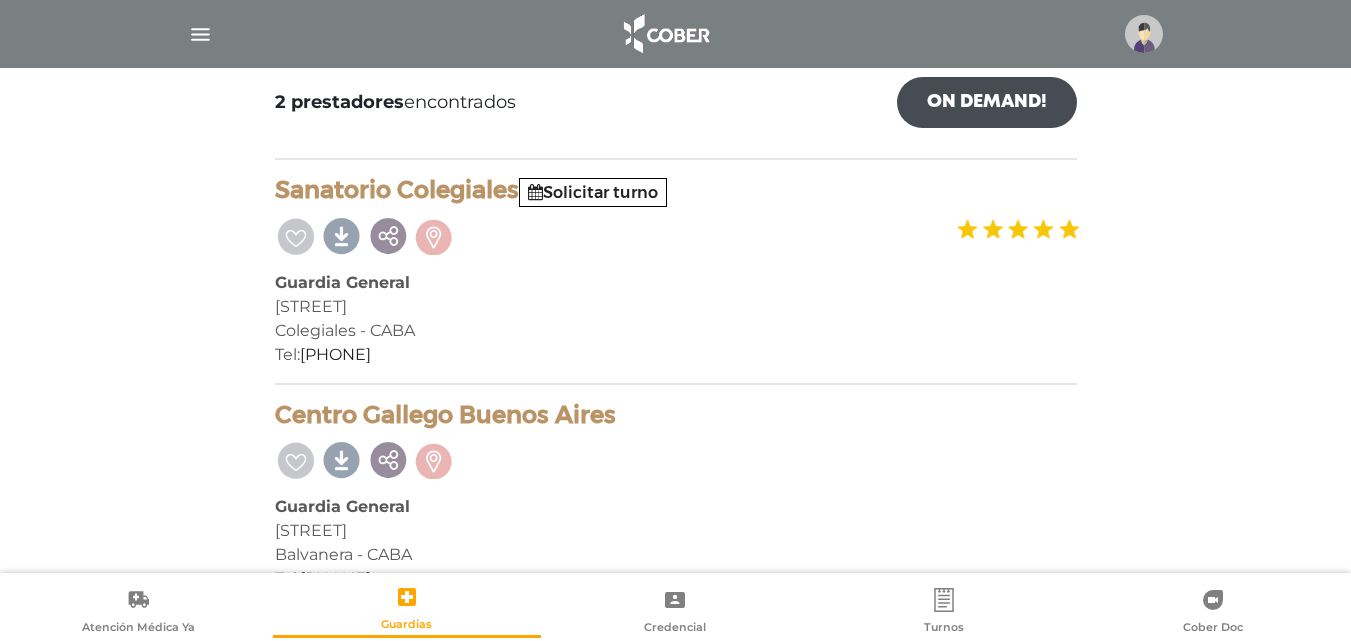 click at bounding box center [200, 34] 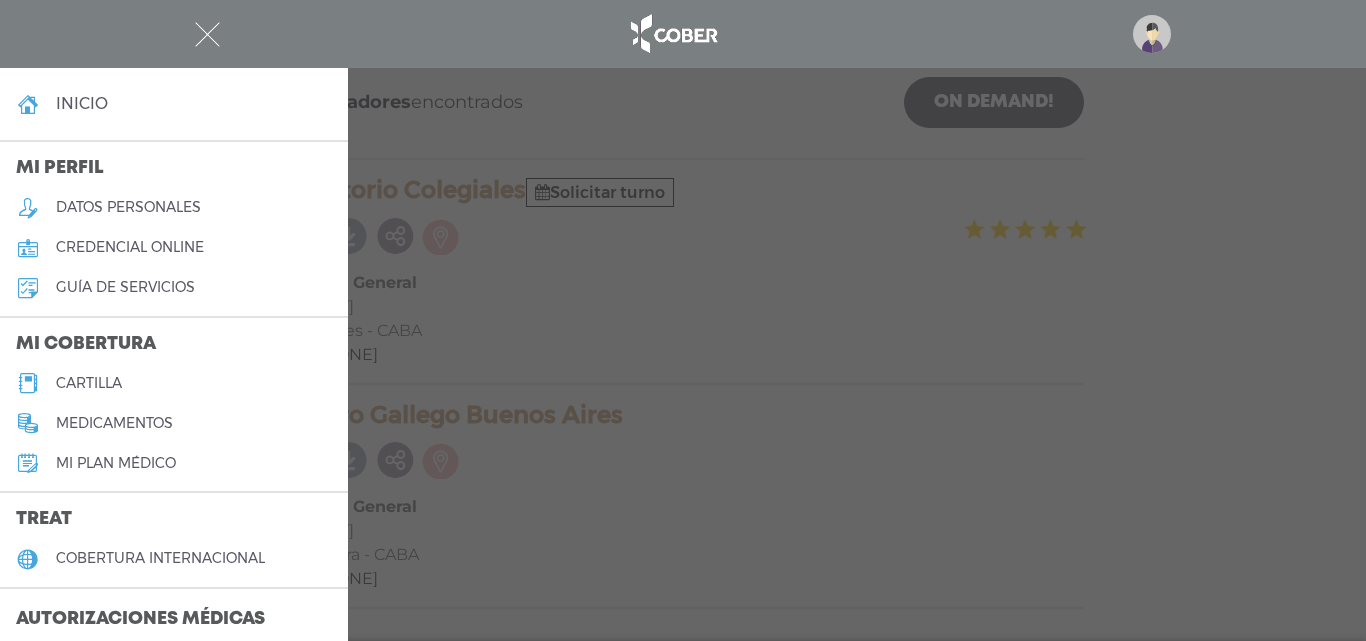 click at bounding box center (207, 34) 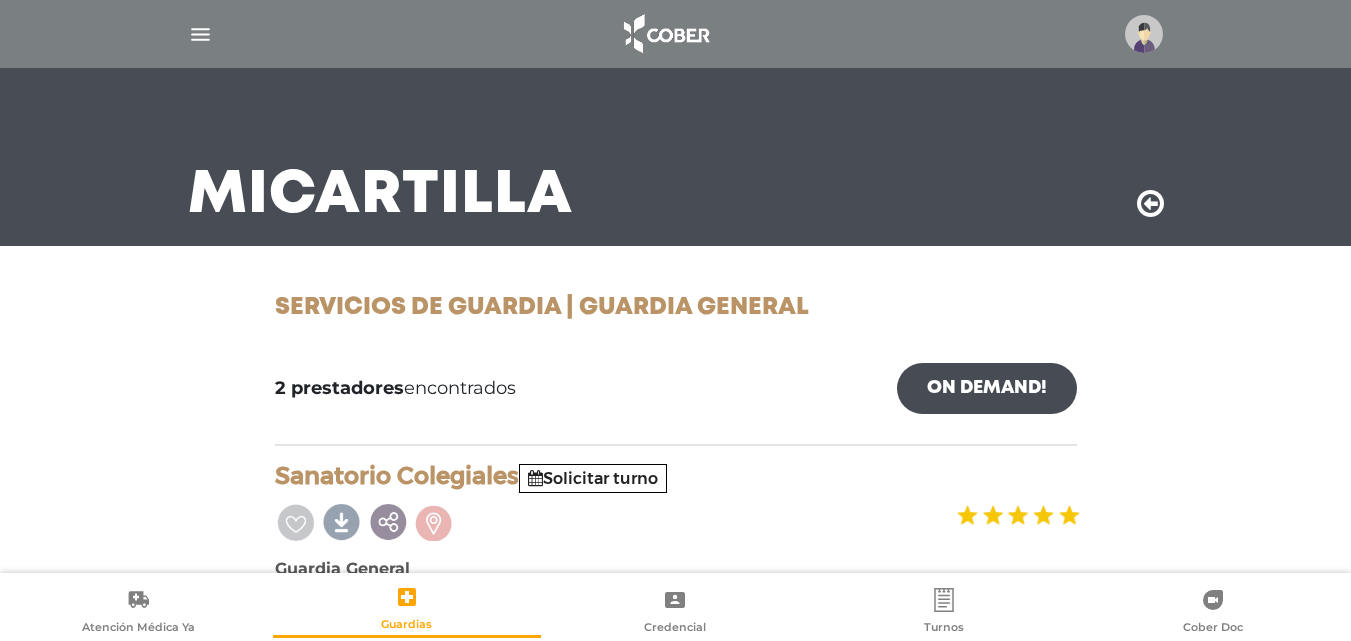 scroll, scrollTop: 22, scrollLeft: 0, axis: vertical 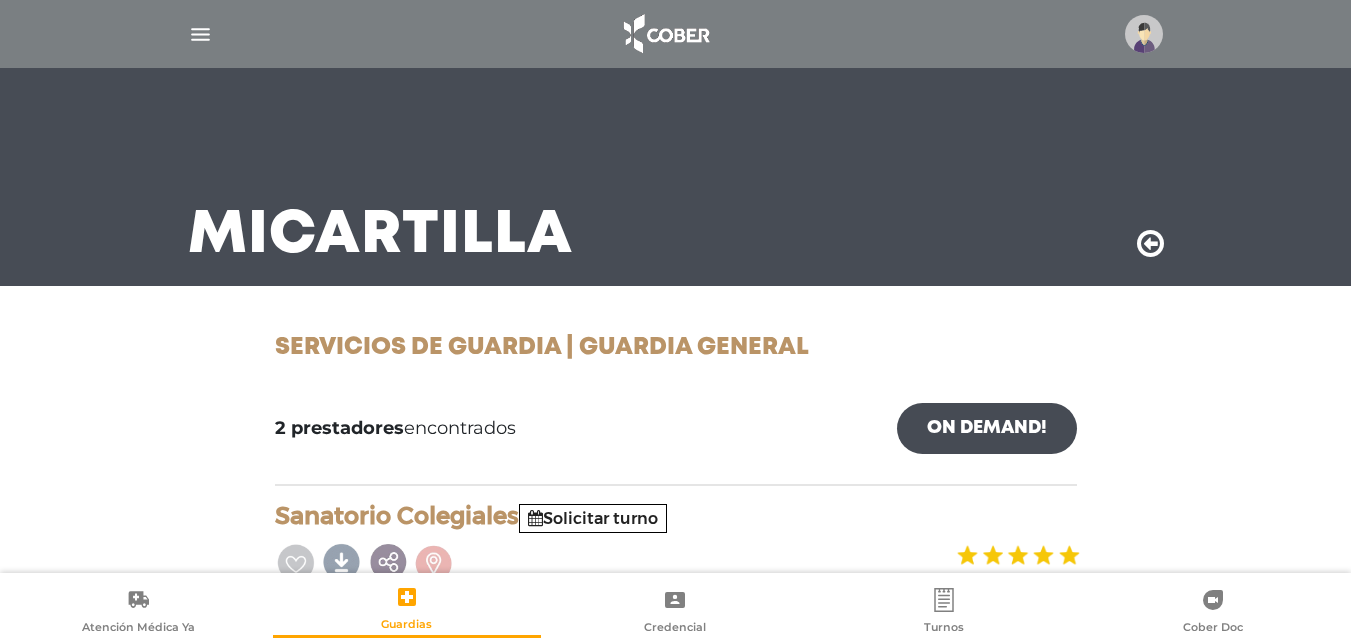 click at bounding box center (1150, 244) 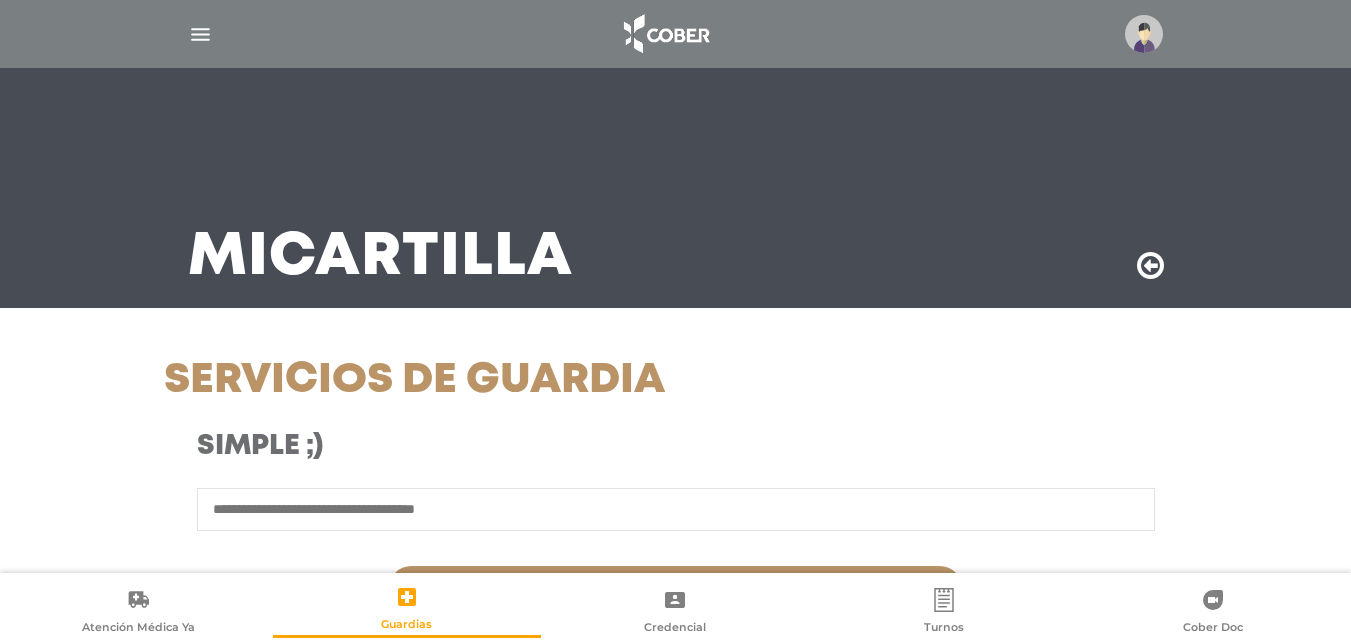 scroll, scrollTop: 0, scrollLeft: 0, axis: both 